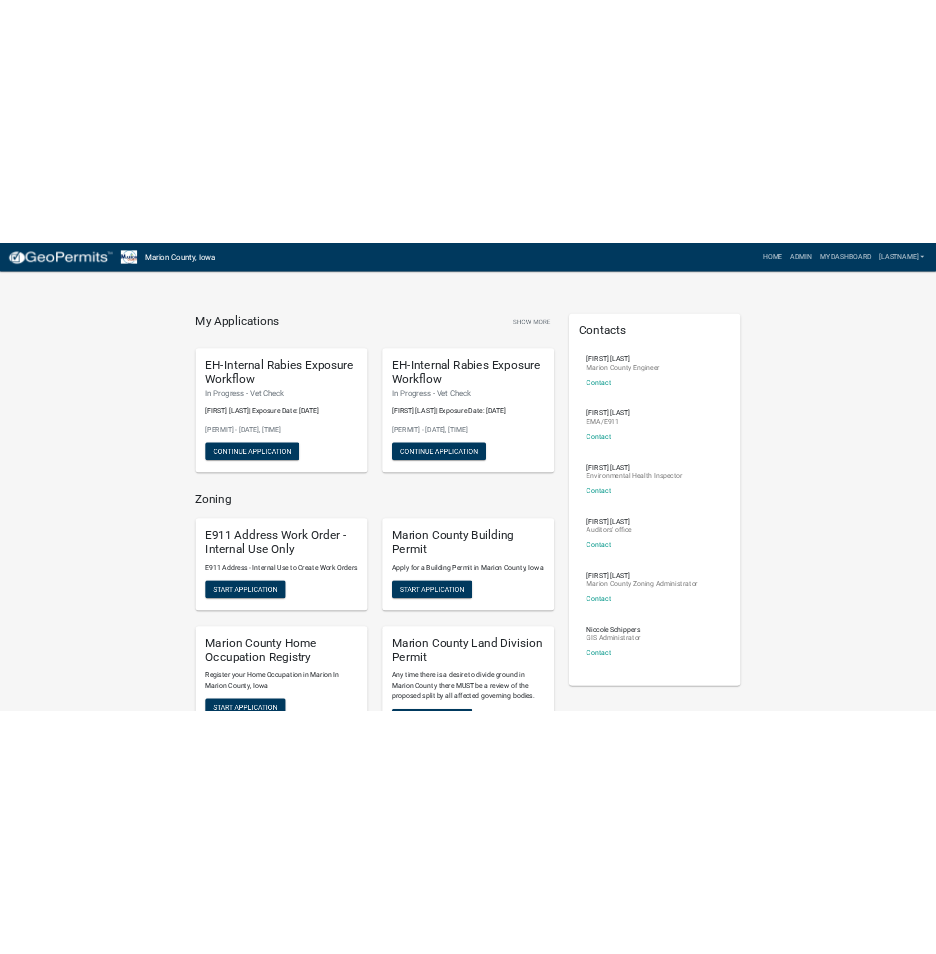 scroll, scrollTop: 0, scrollLeft: 0, axis: both 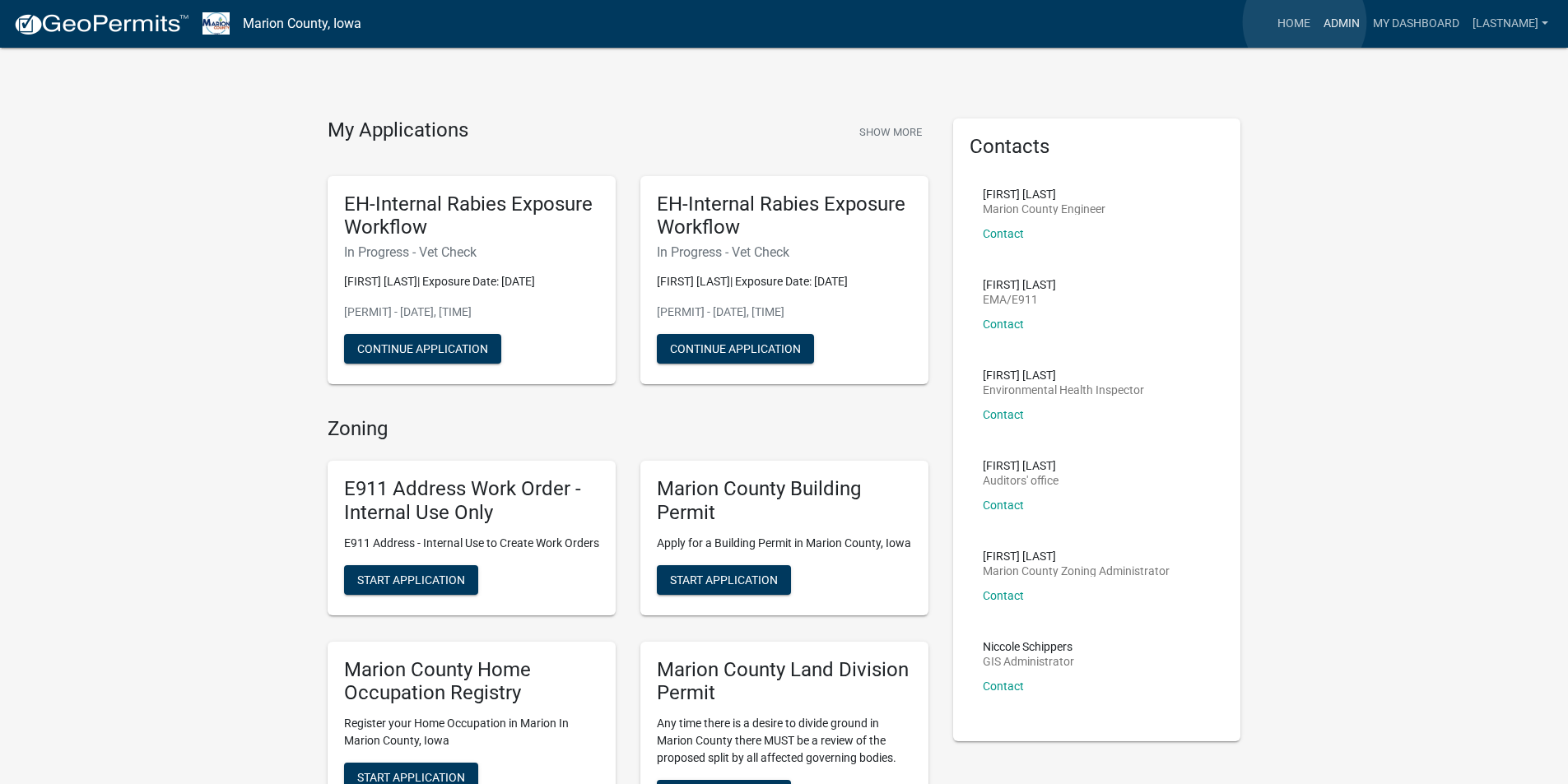 click on "Admin" at bounding box center (1342, 24) 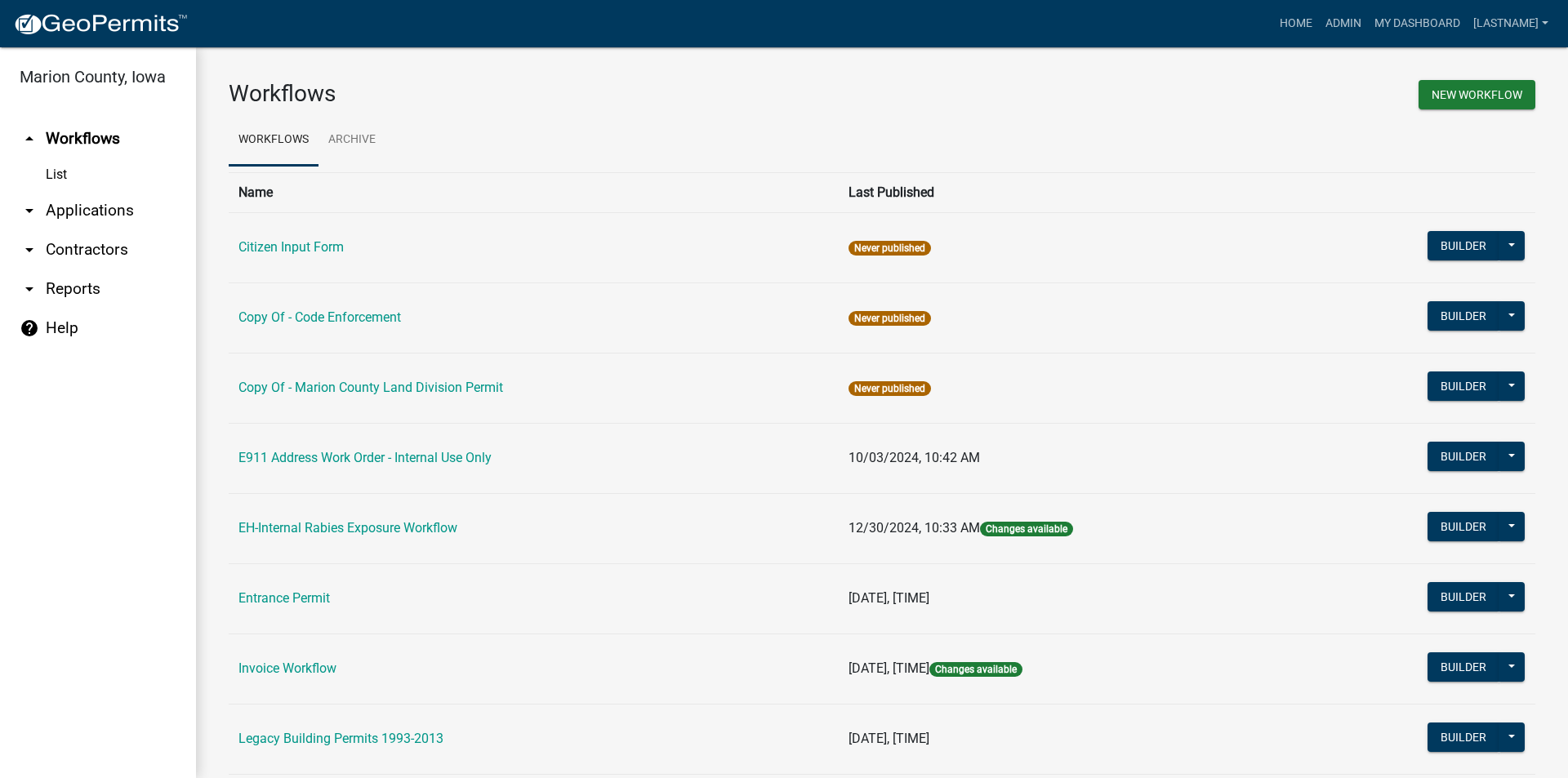 click on "arrow_drop_down   Applications" at bounding box center (98, 211) 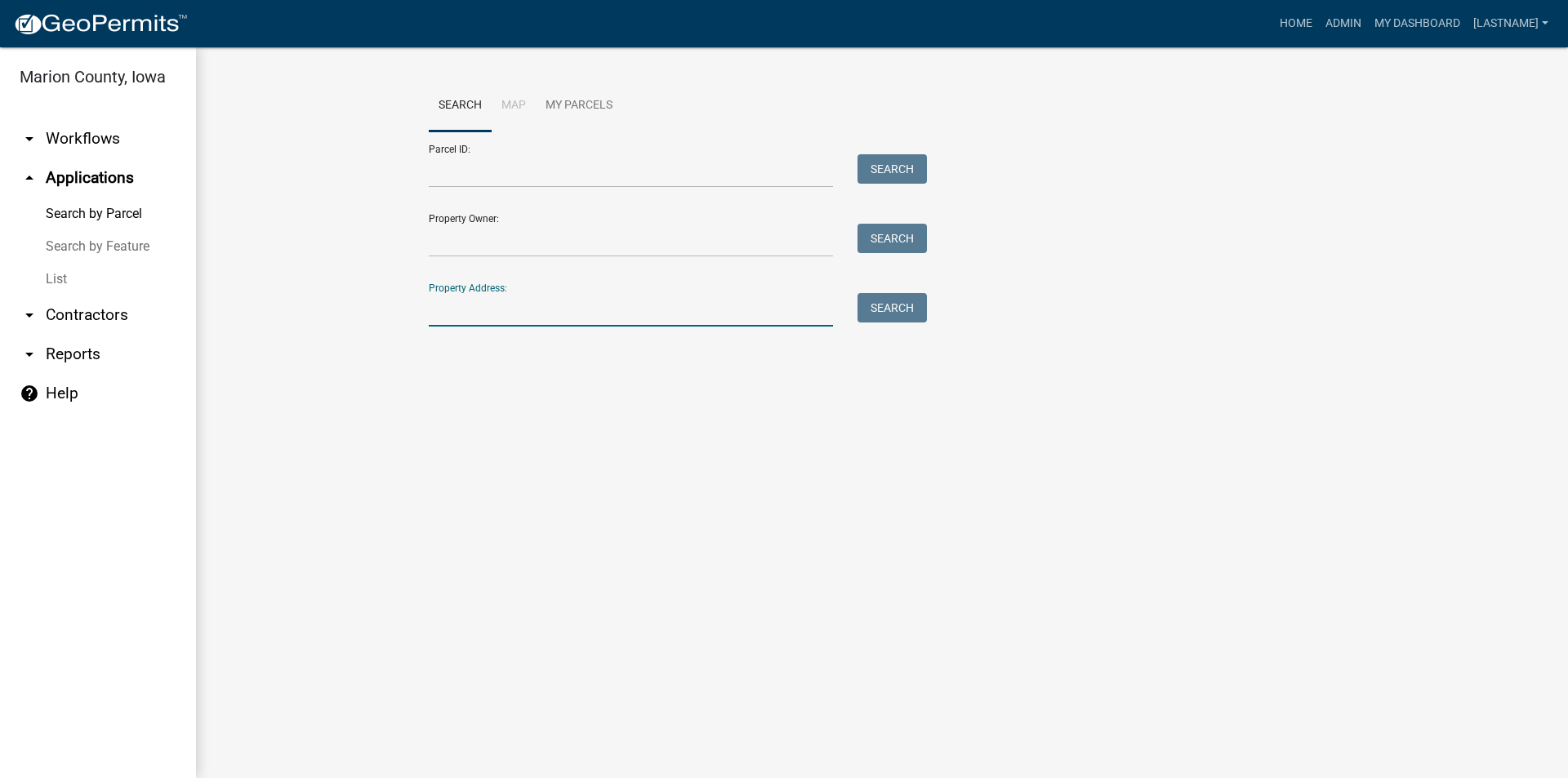 click on "Property Address:" at bounding box center [630, 309] 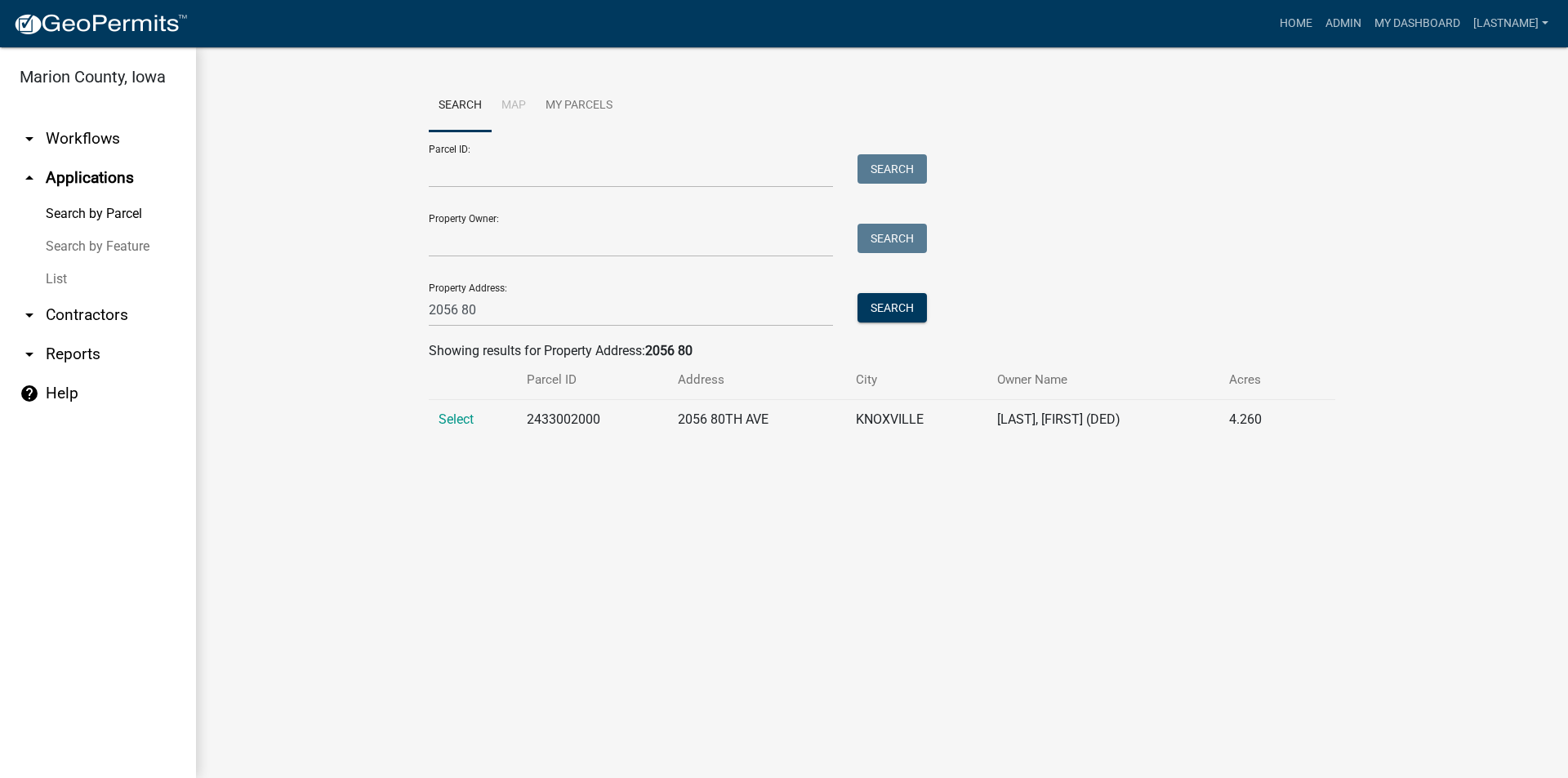 click on "Select" at bounding box center (473, 420) 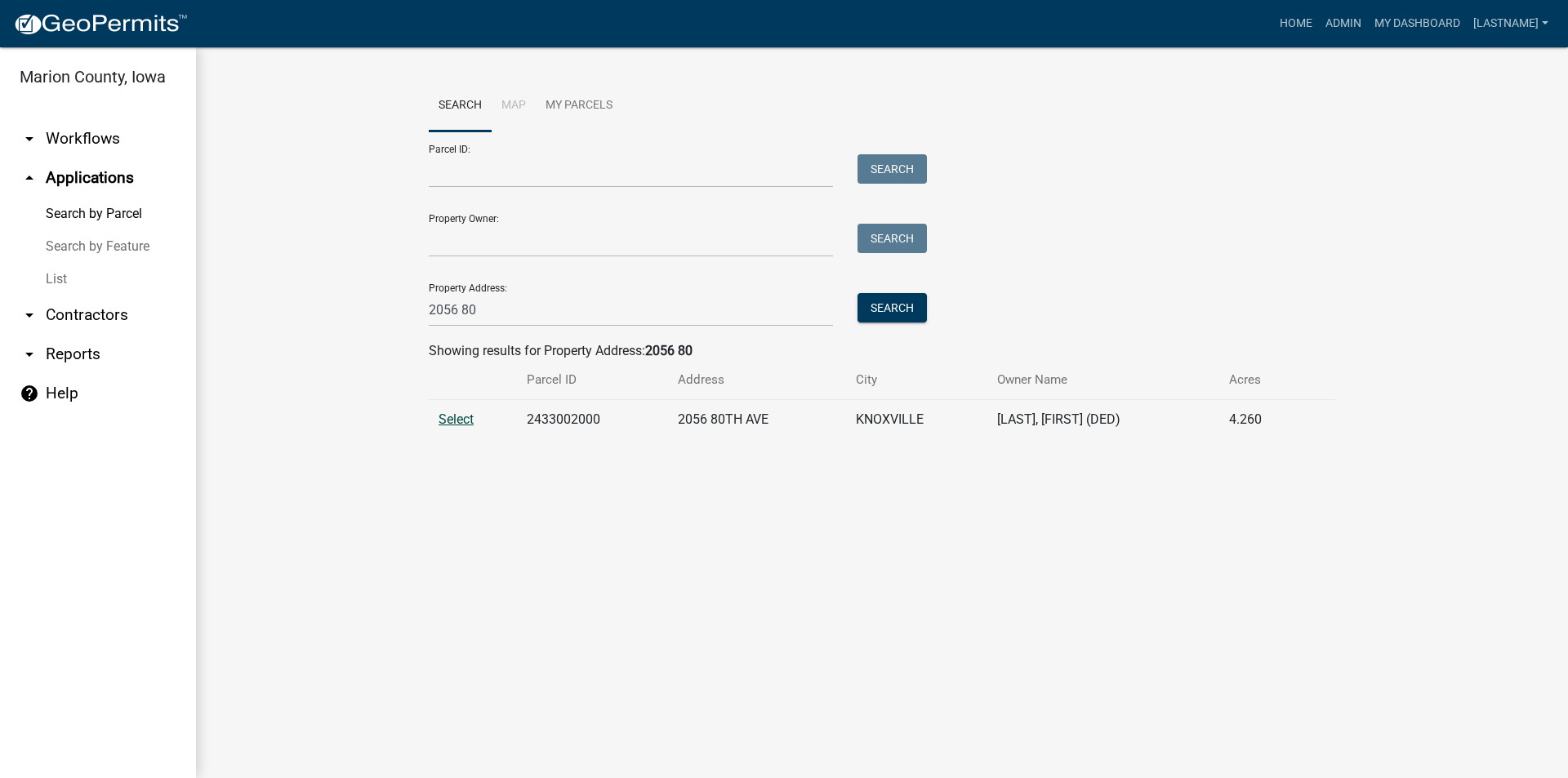 click on "Select" at bounding box center [456, 419] 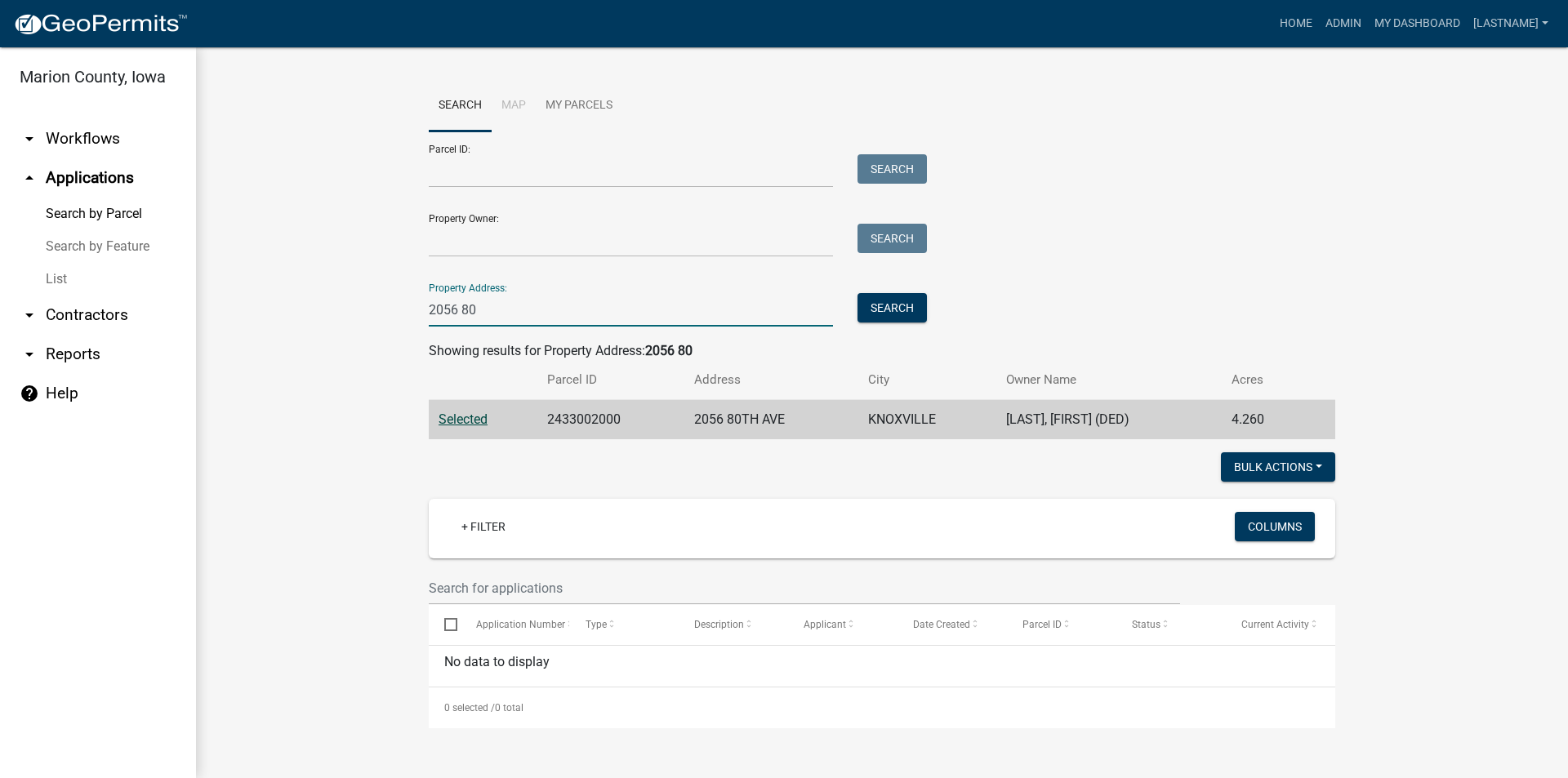 drag, startPoint x: 534, startPoint y: 315, endPoint x: 355, endPoint y: 274, distance: 183.63551 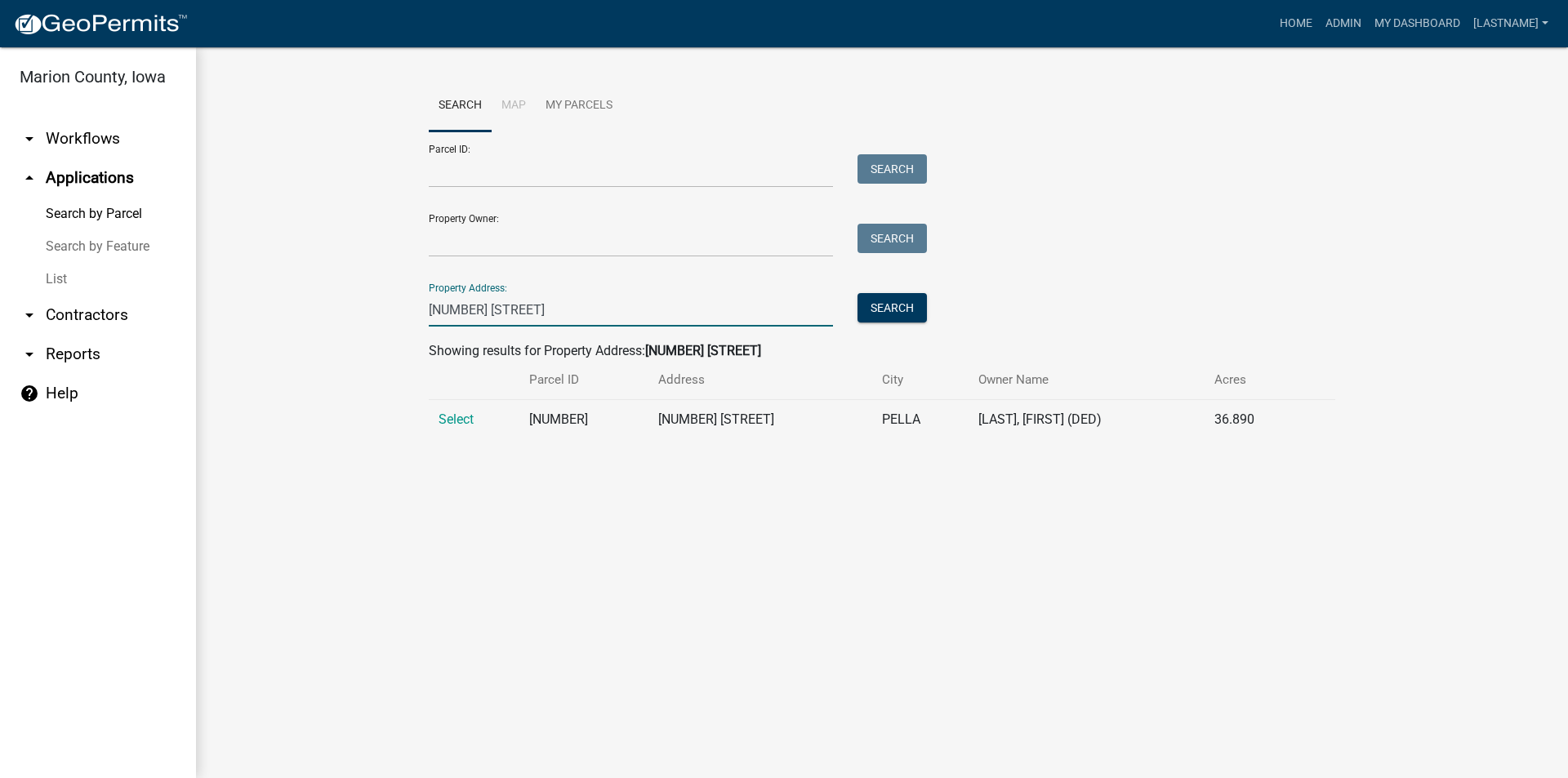 type on "[NUMBER] [STREET]" 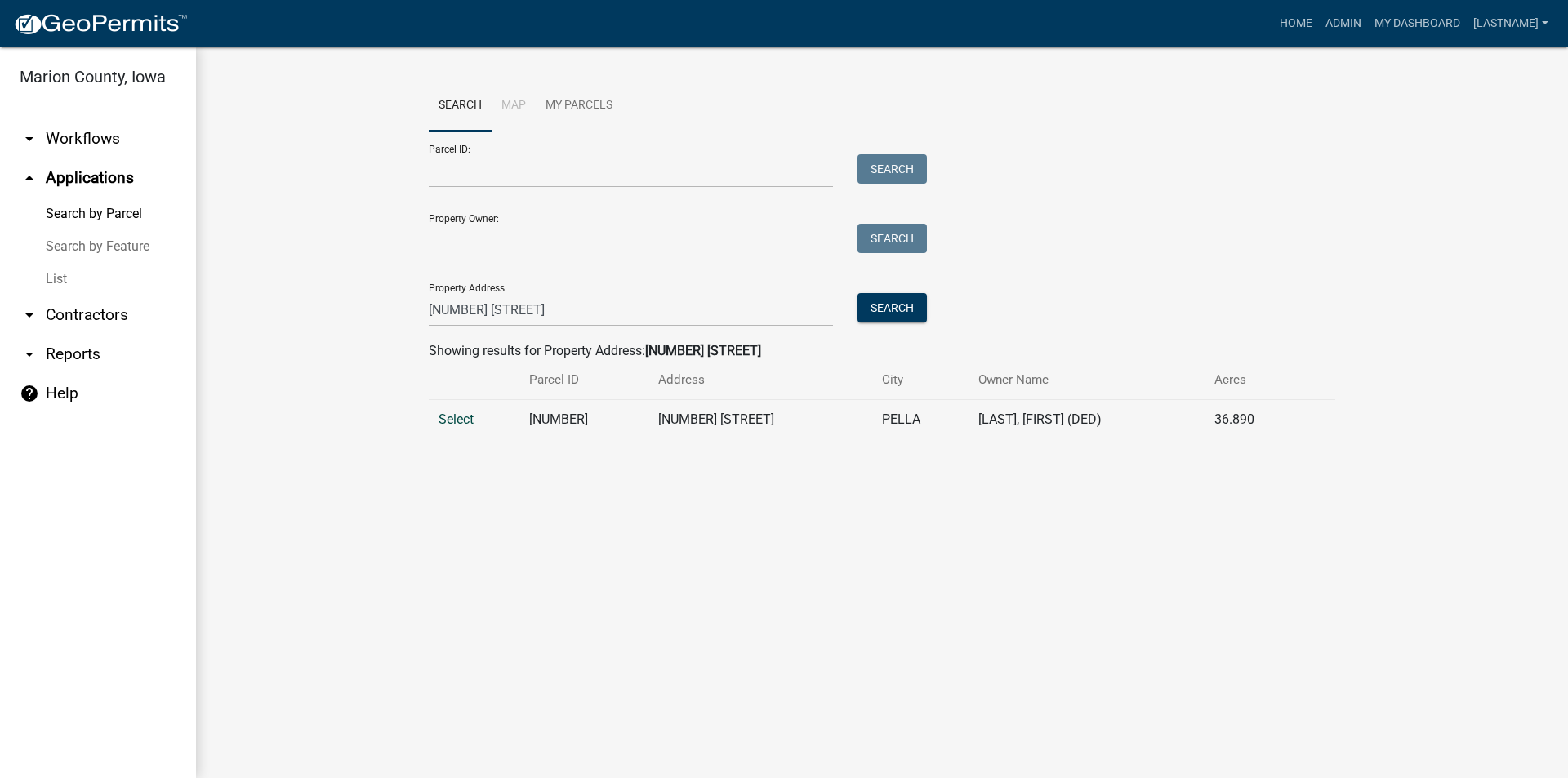 click on "Select" at bounding box center [456, 419] 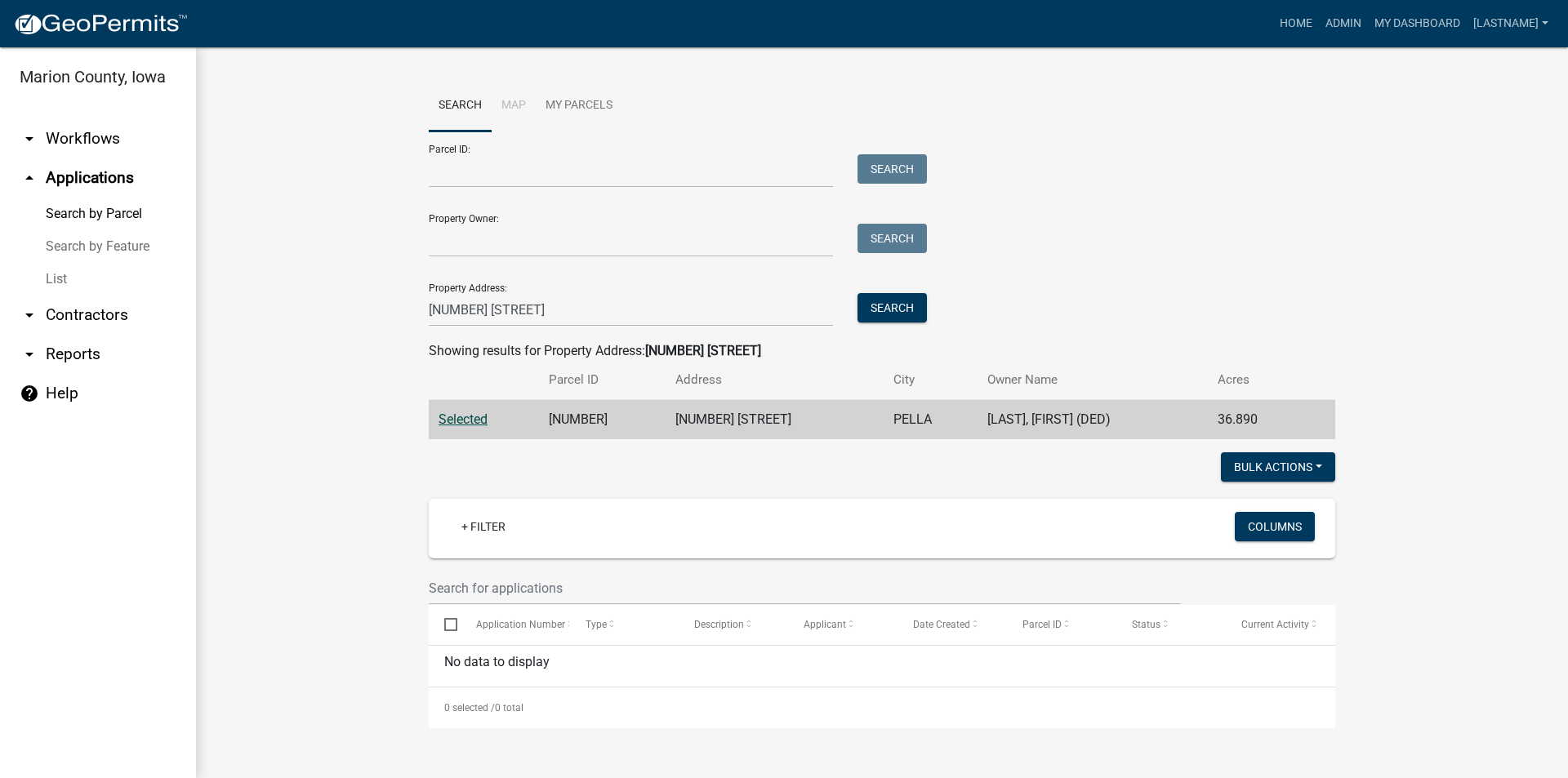 click on "List" at bounding box center [98, 279] 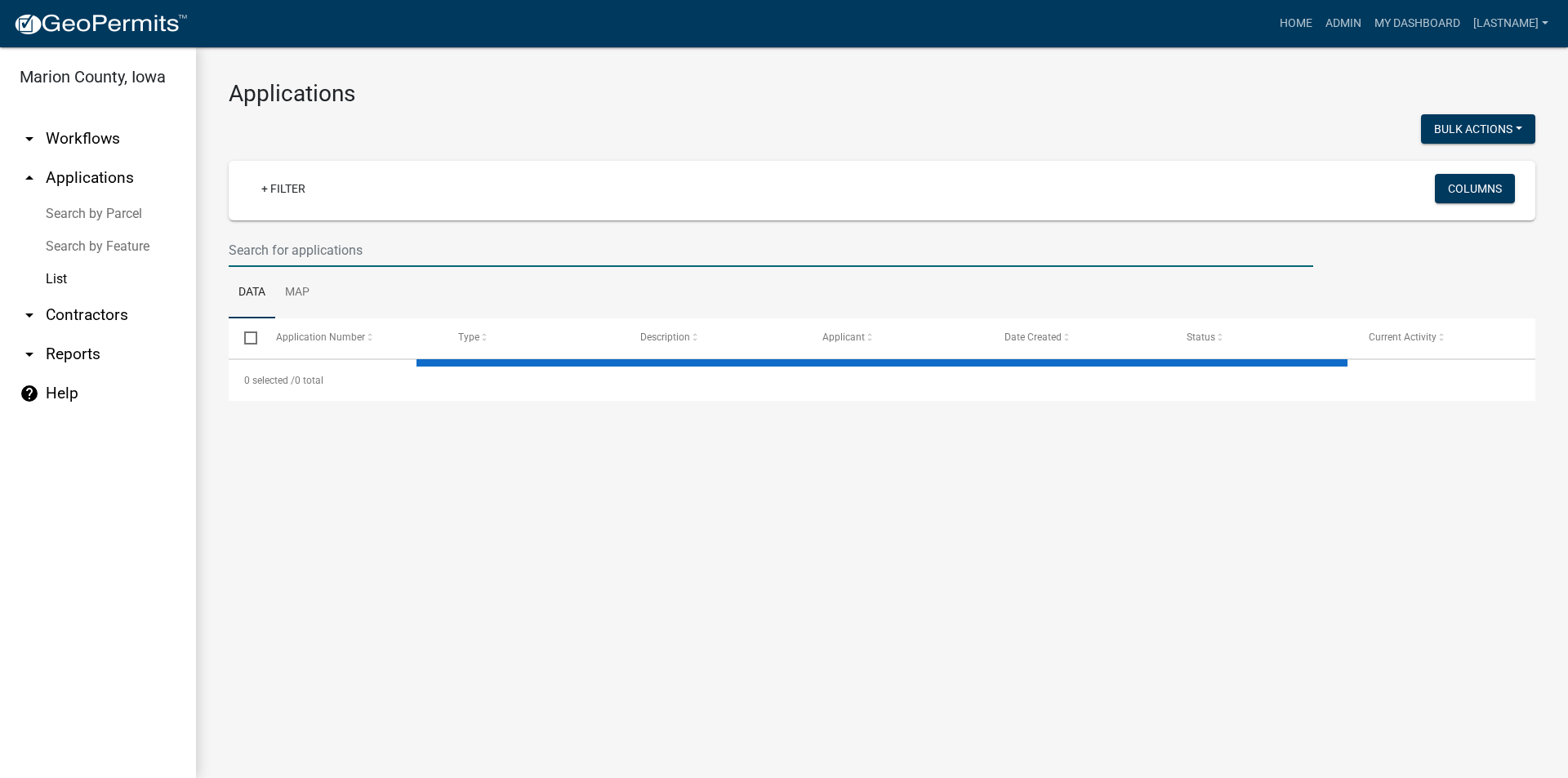 click at bounding box center [771, 250] 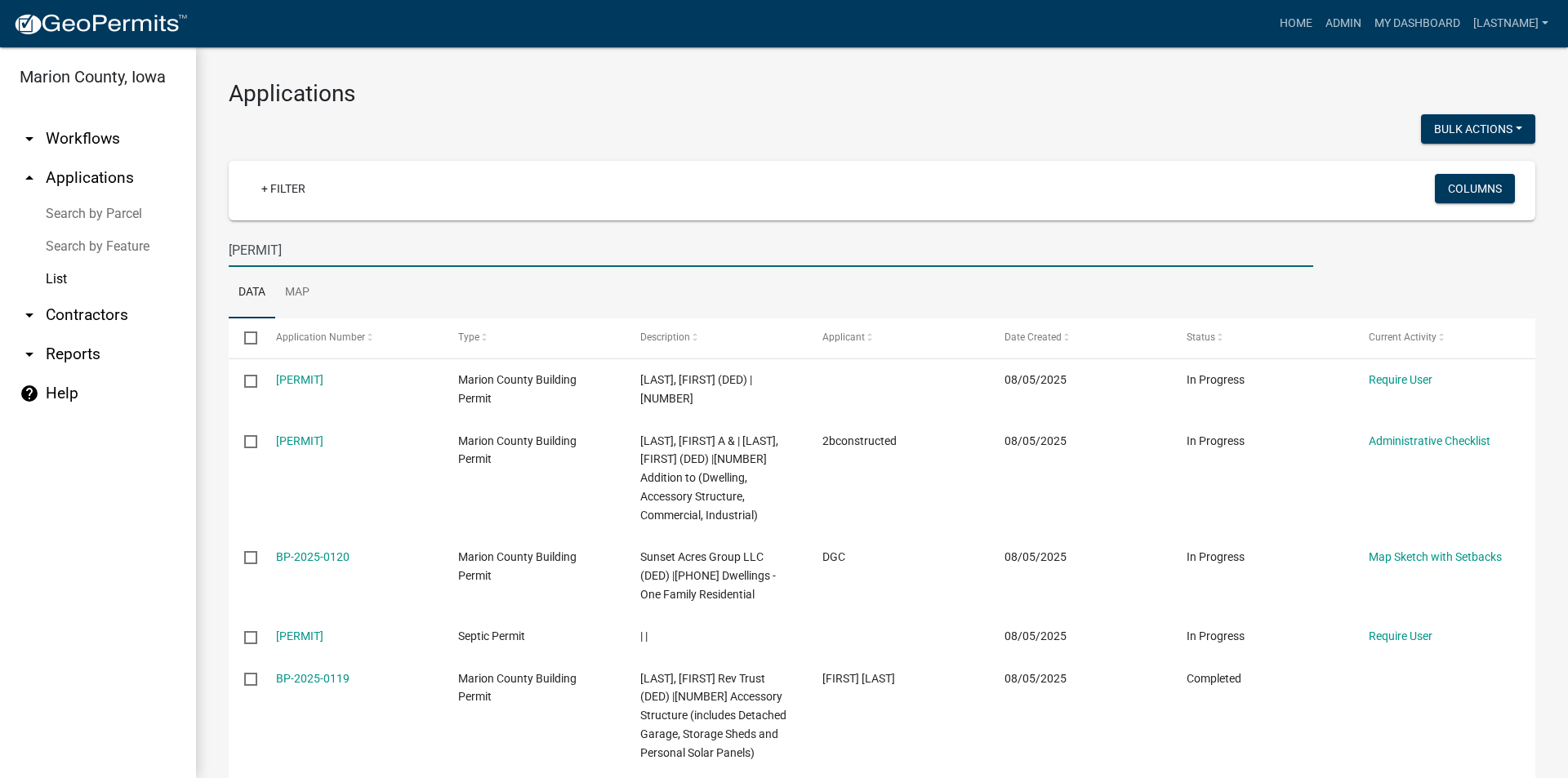 type on "[PERMIT]" 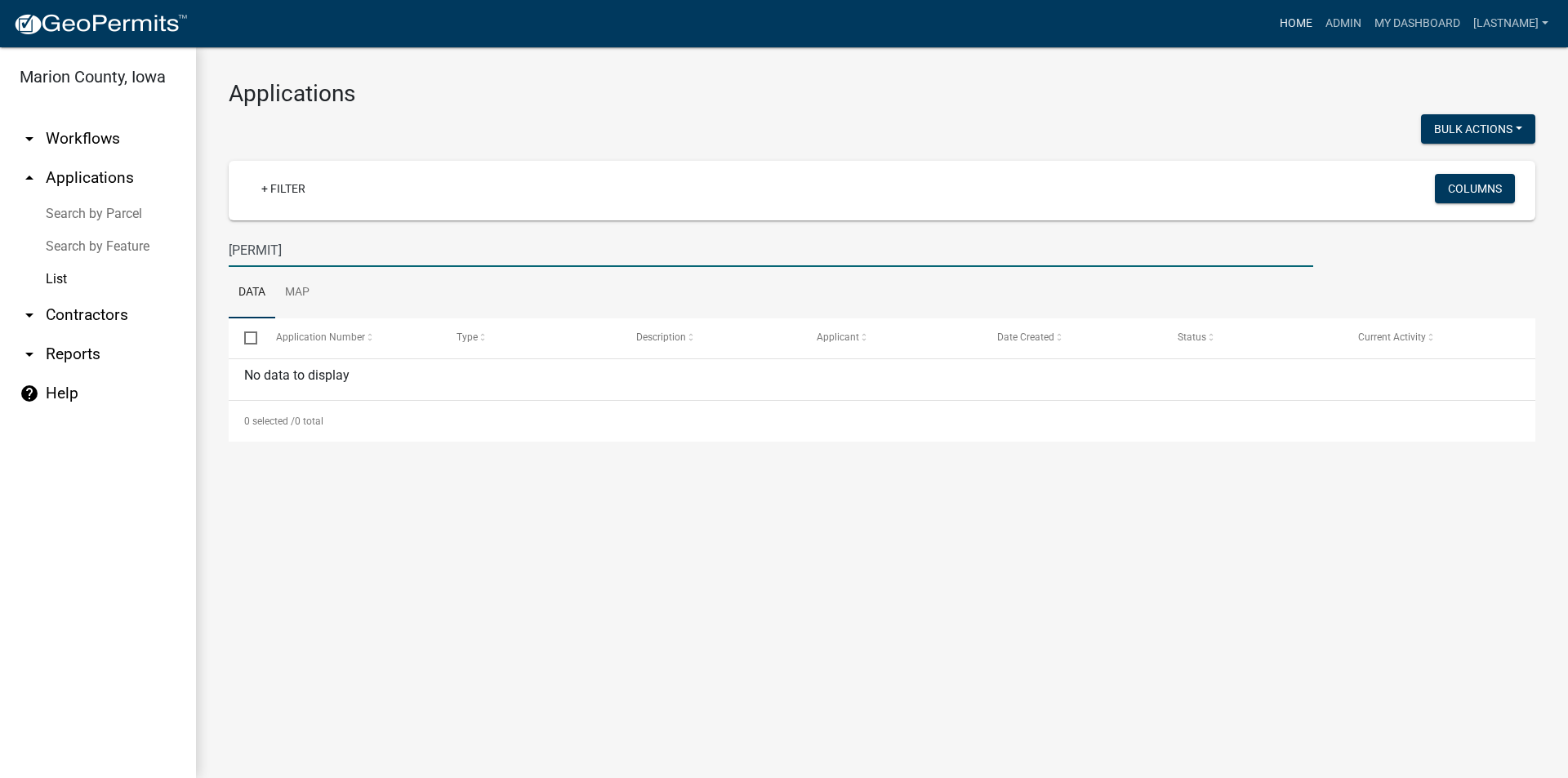 click on "Home" at bounding box center [1296, 24] 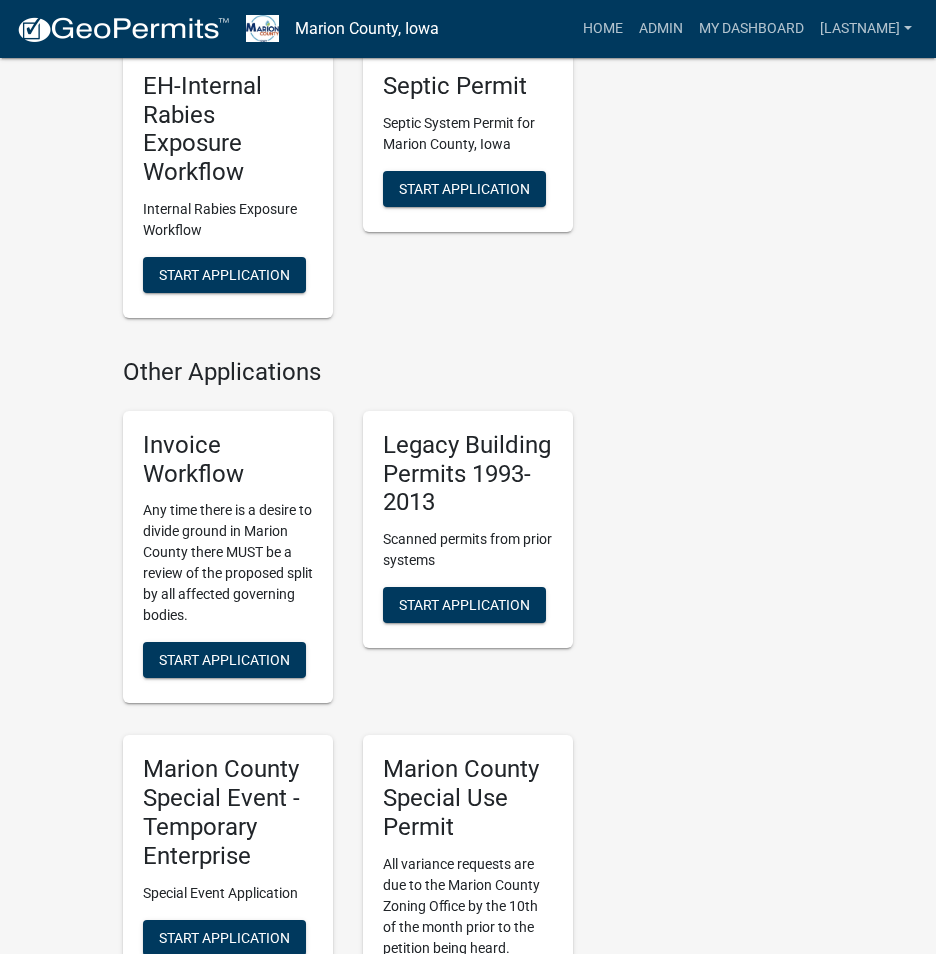 scroll, scrollTop: 2498, scrollLeft: 0, axis: vertical 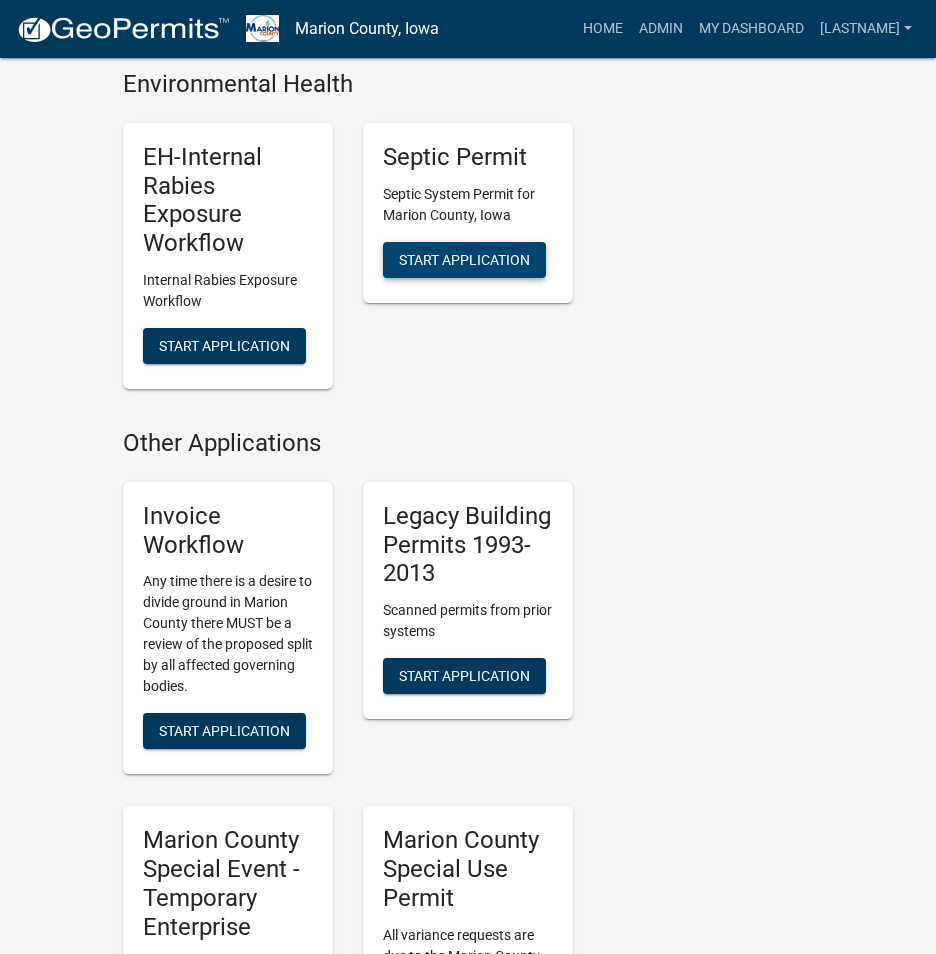 click on "Start Application" at bounding box center (464, 259) 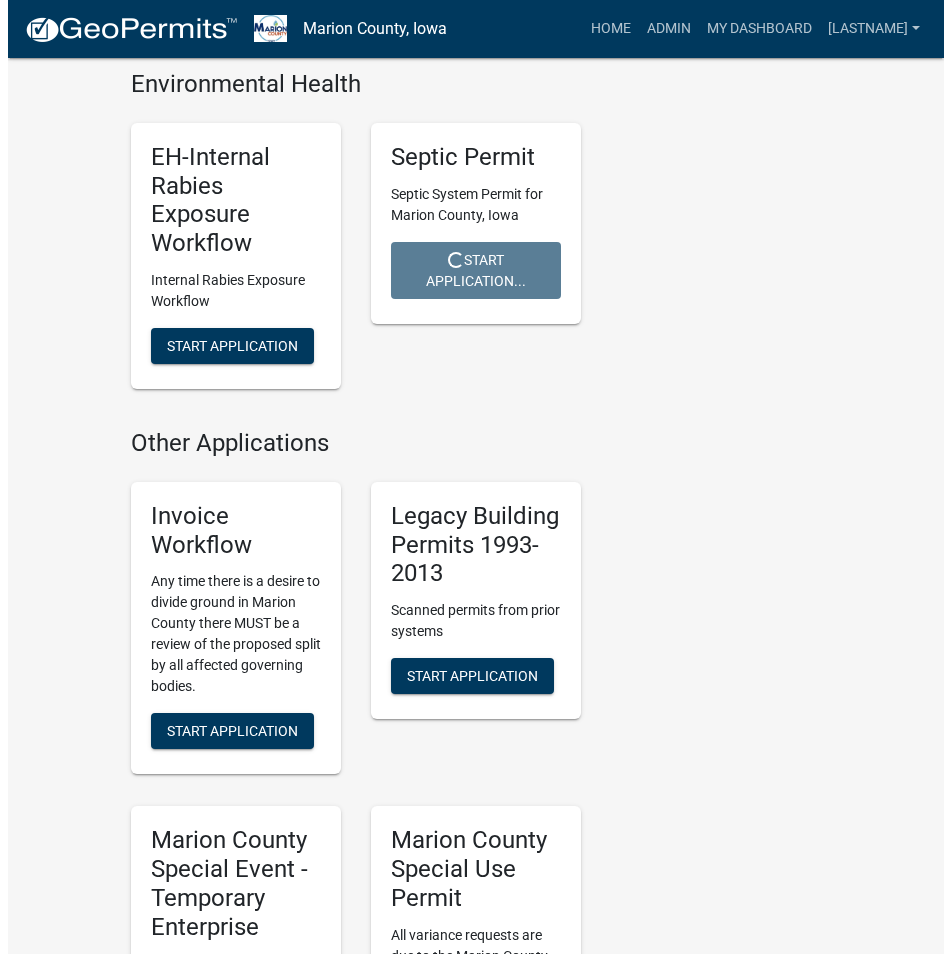 scroll, scrollTop: 0, scrollLeft: 0, axis: both 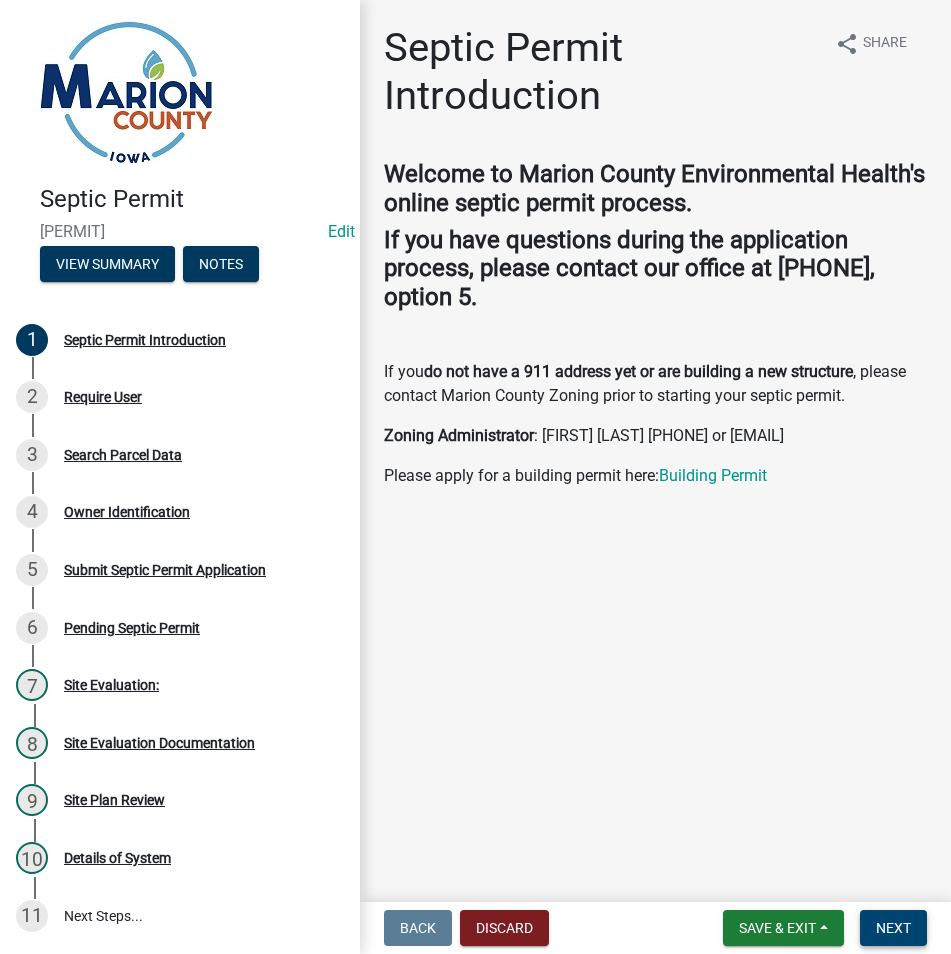 click on "Next" at bounding box center (893, 928) 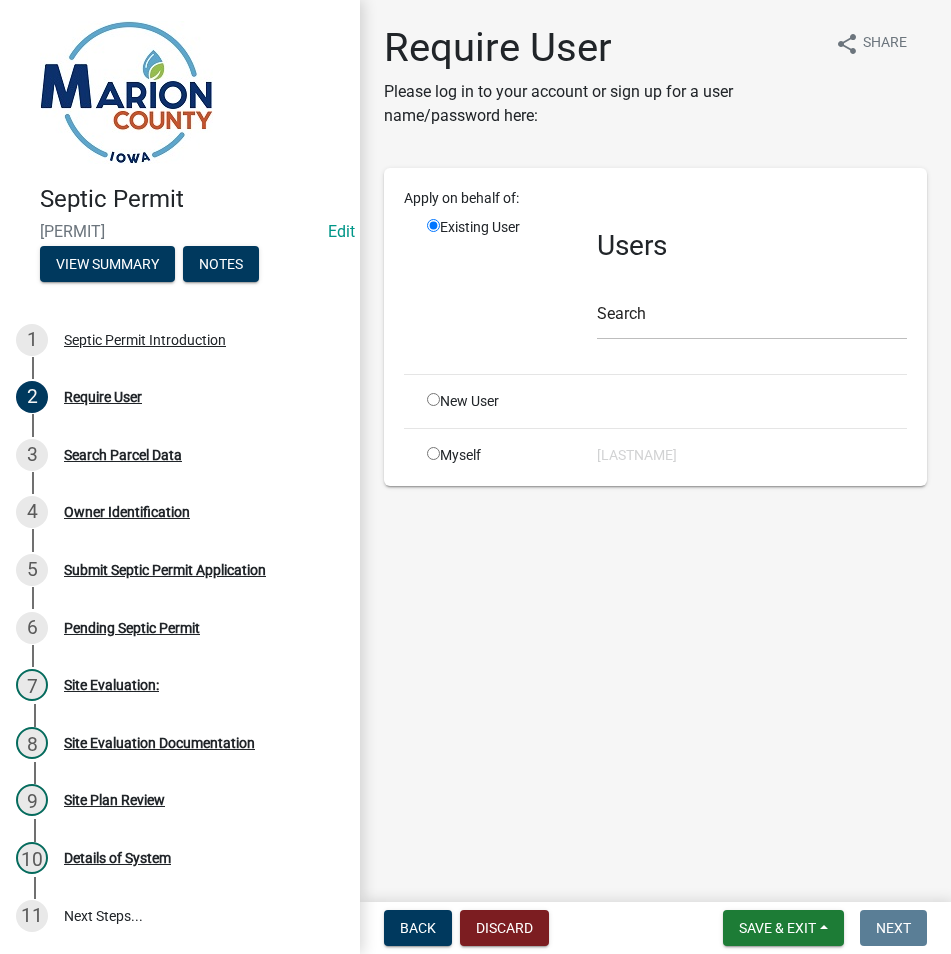 click 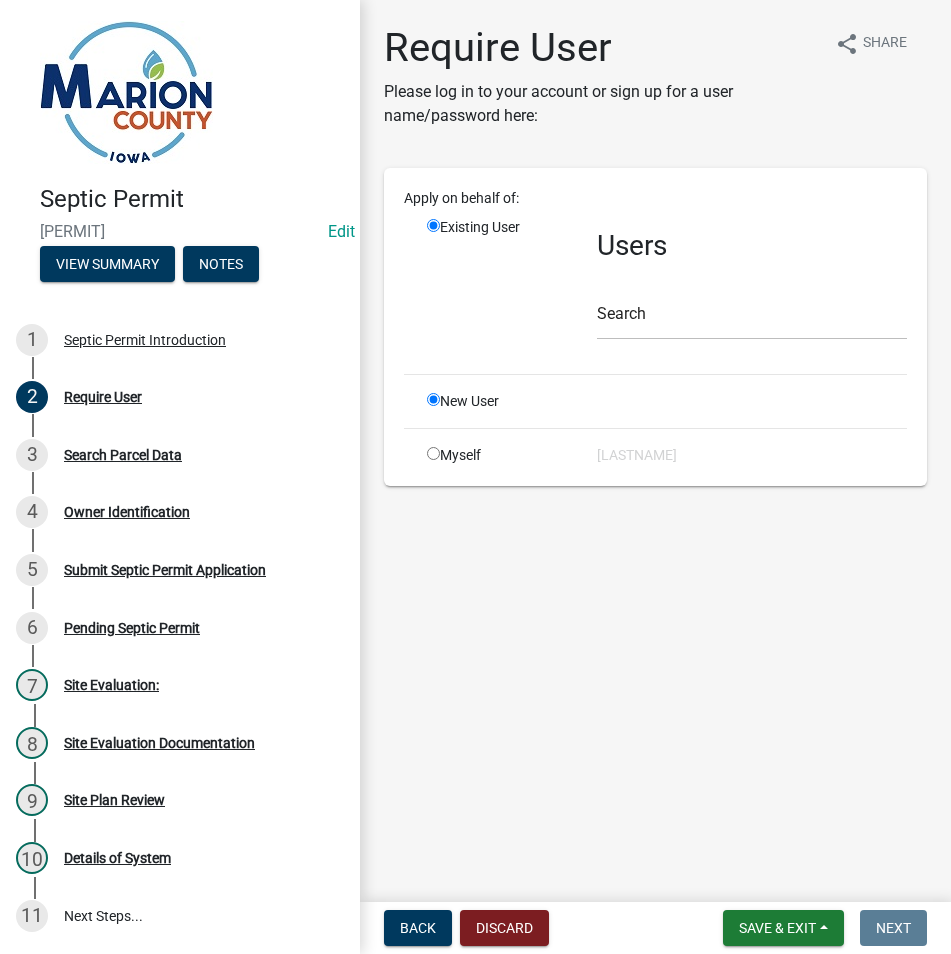 radio on "false" 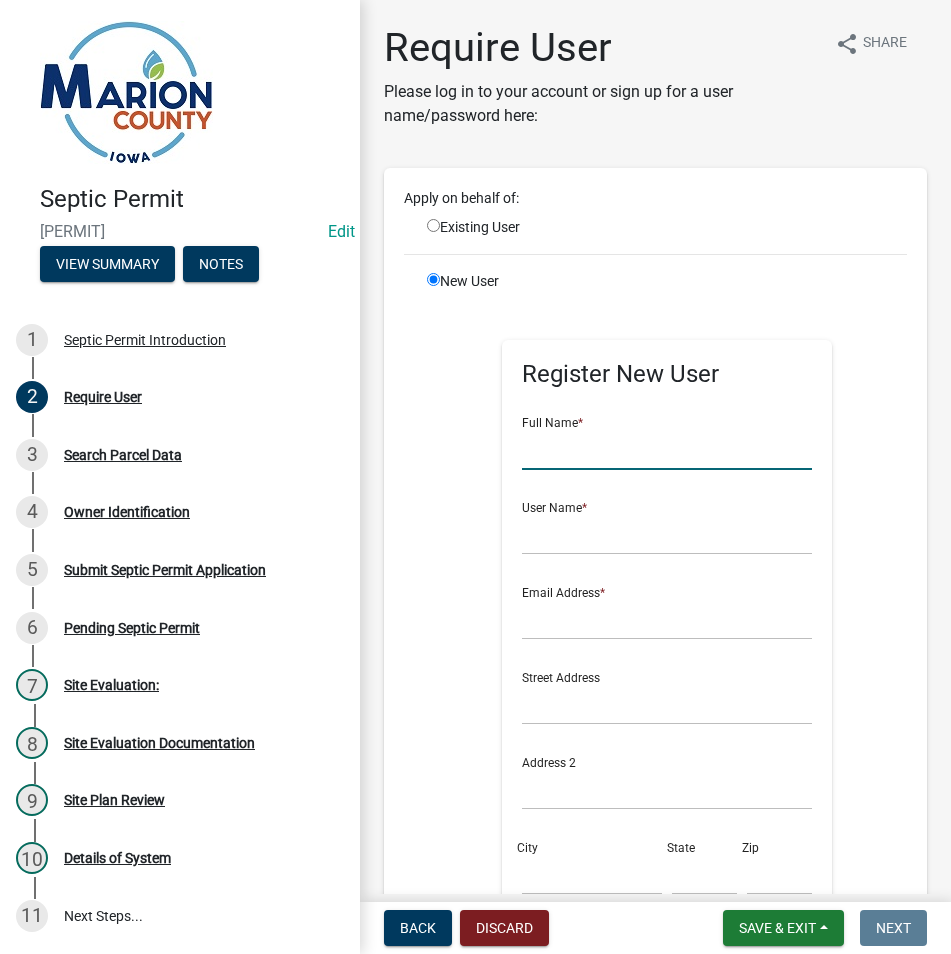 click 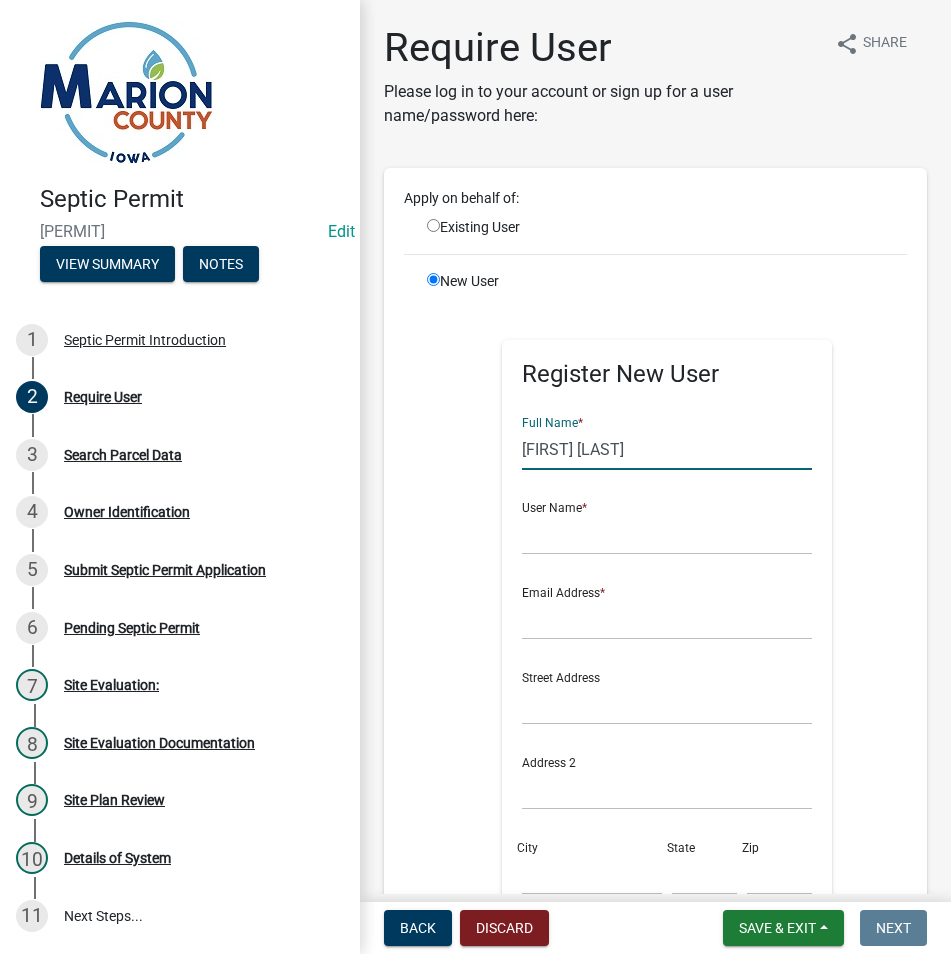 type on "[FIRST] [LAST]" 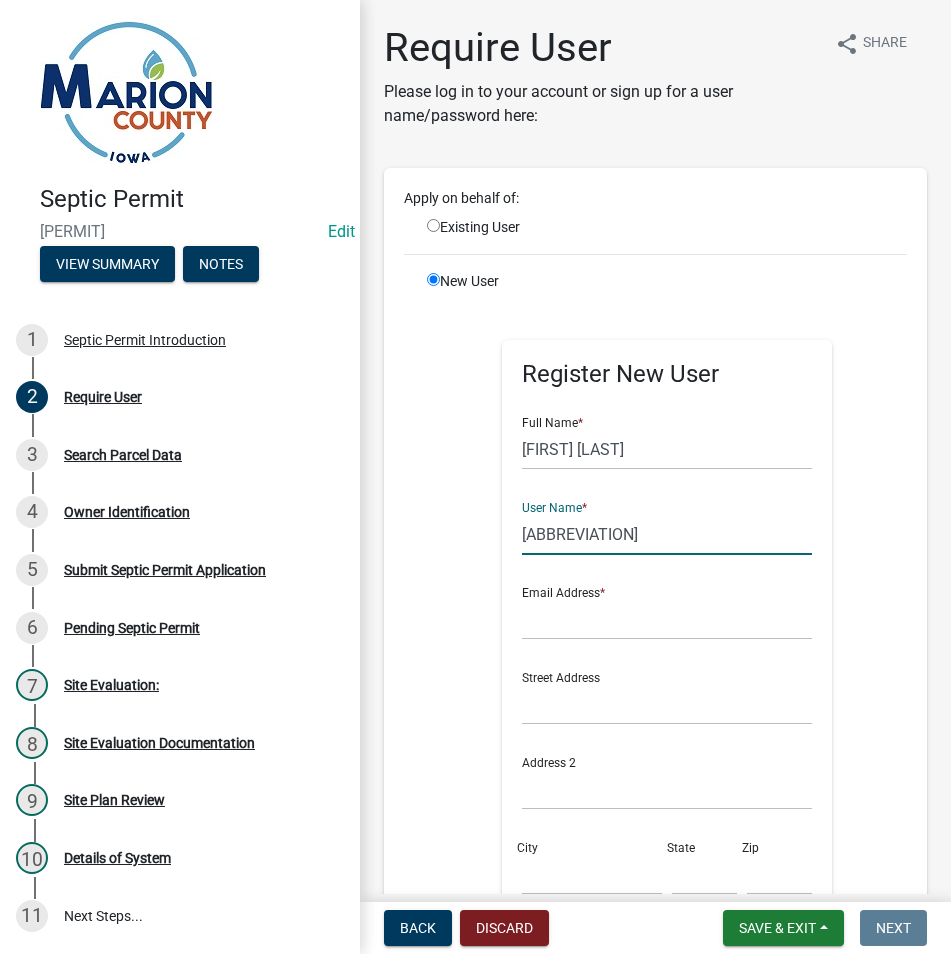 type on "[ABBREVIATION]" 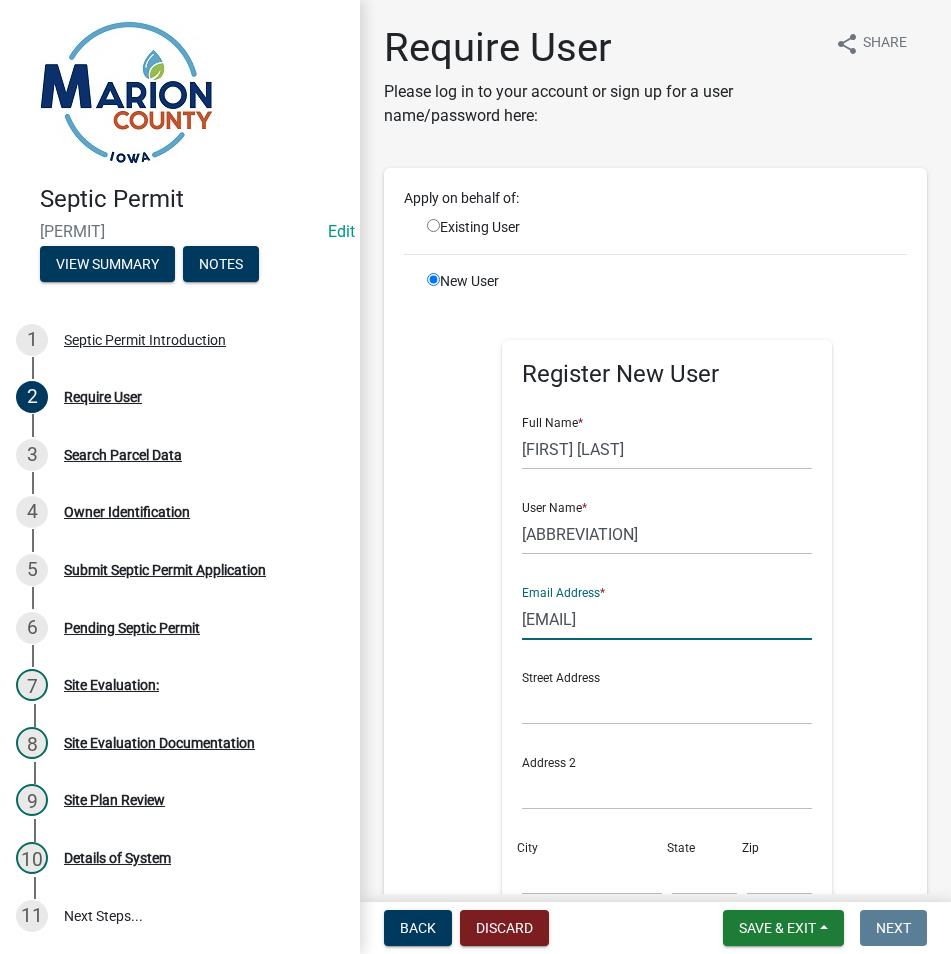 type on "[EMAIL]" 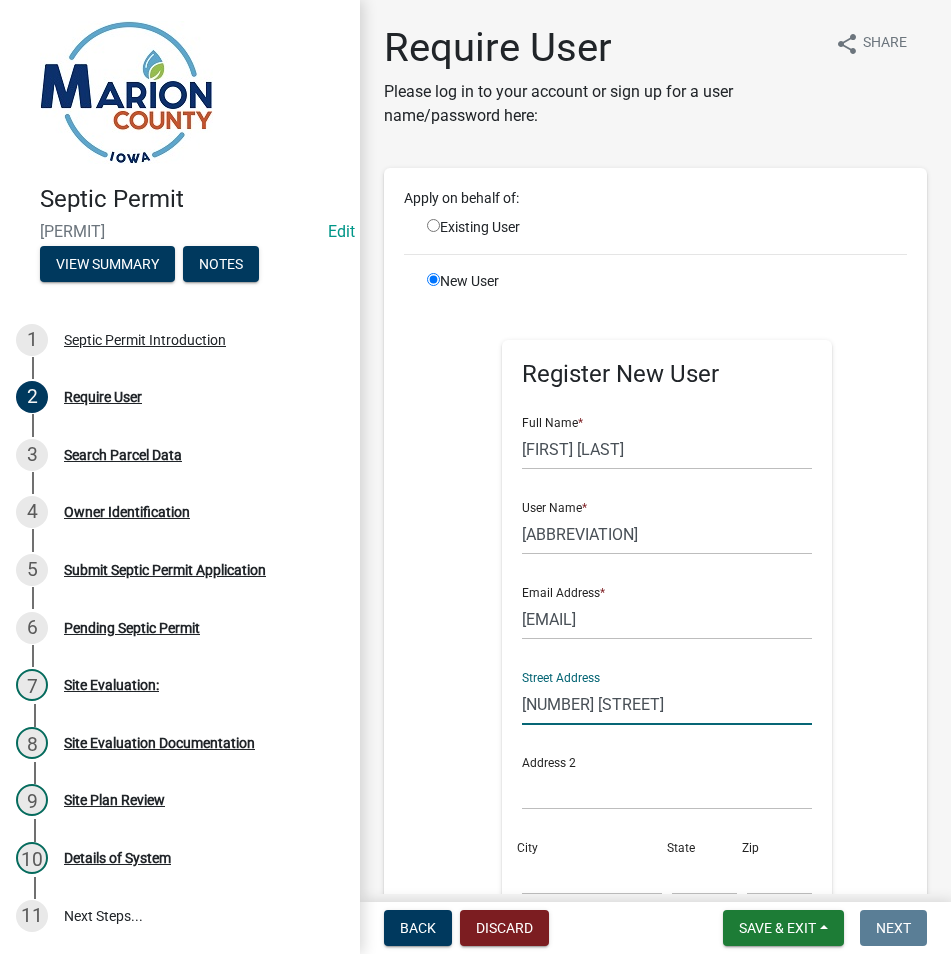 type on "[NUMBER] [STREET]" 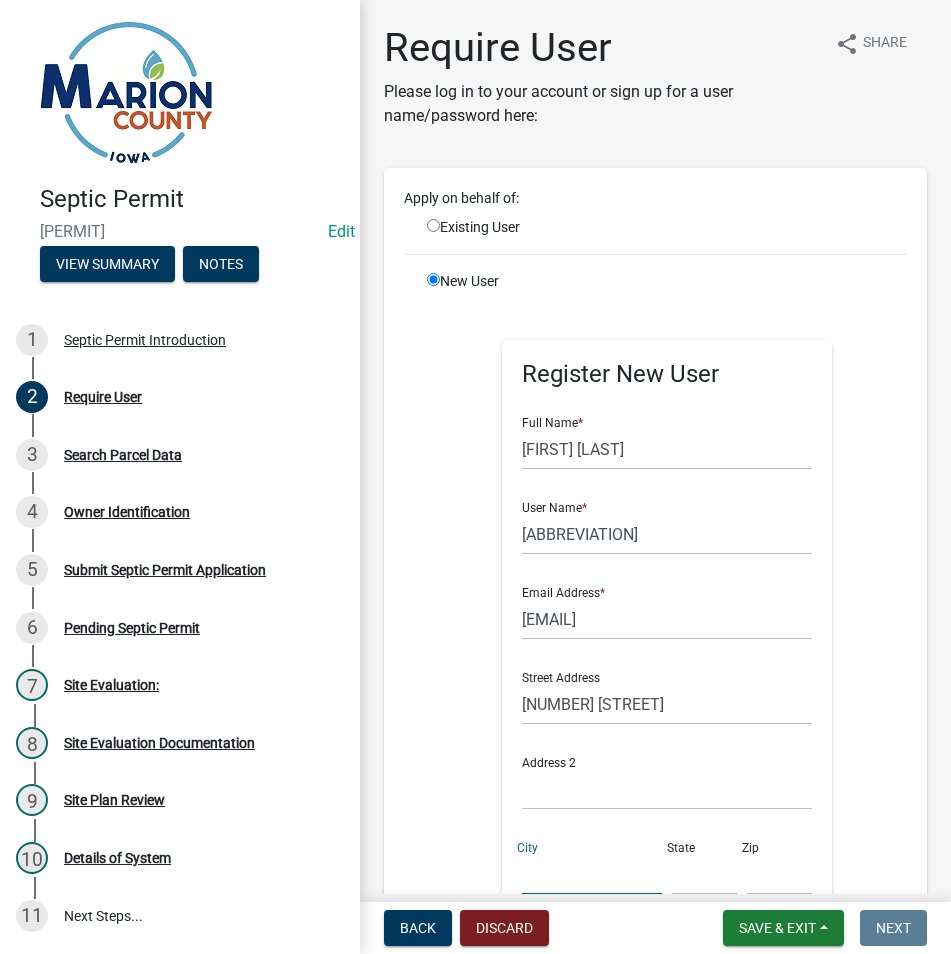 scroll, scrollTop: 1, scrollLeft: 0, axis: vertical 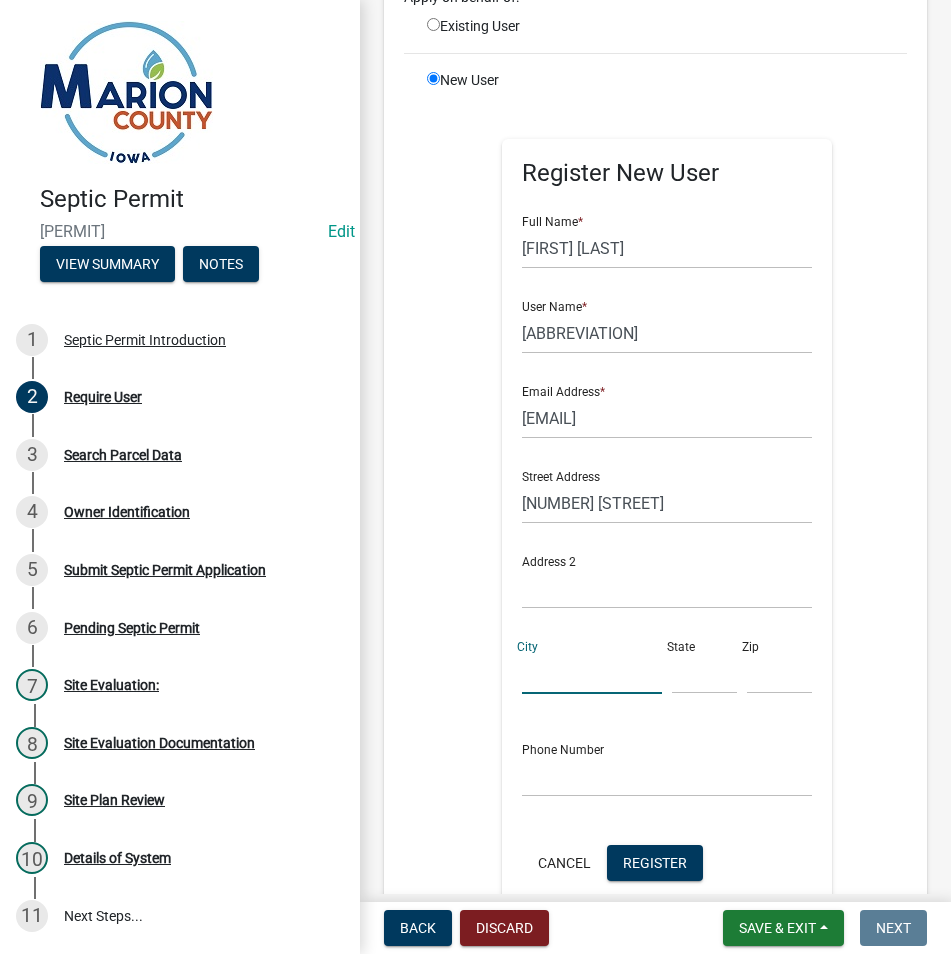 click on "City" at bounding box center (592, 673) 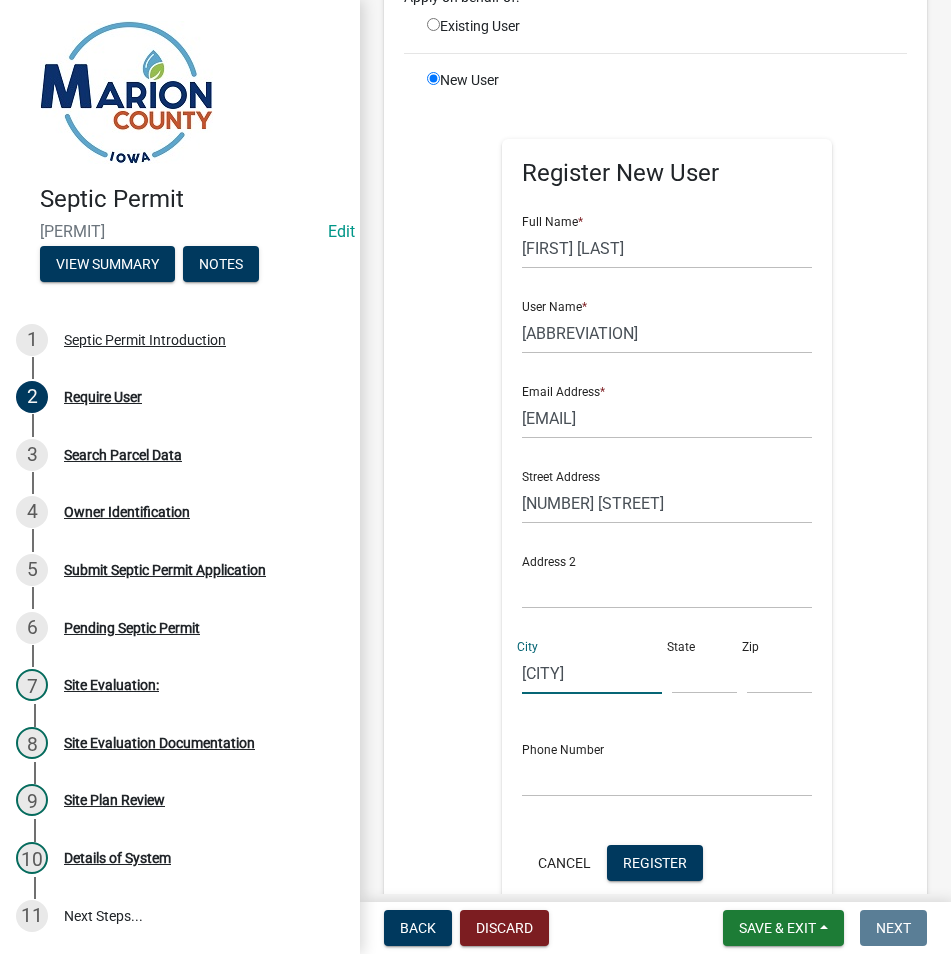 type on "[CITY]" 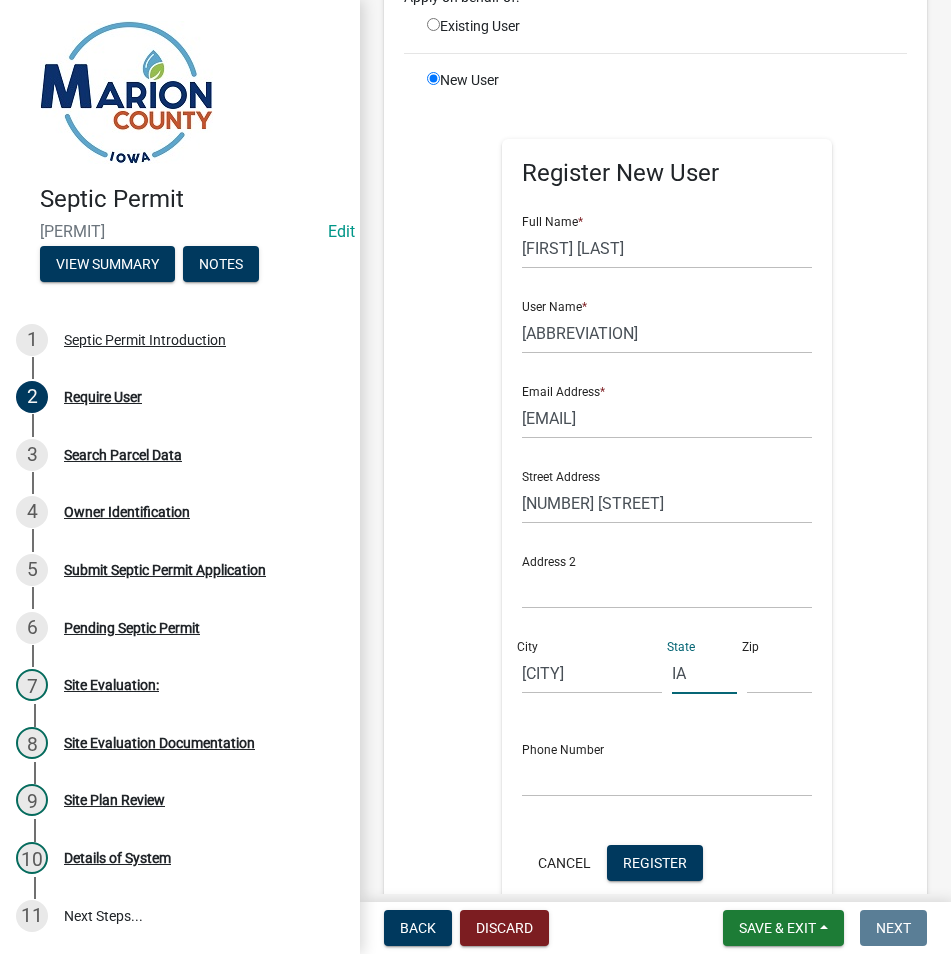 type on "IA" 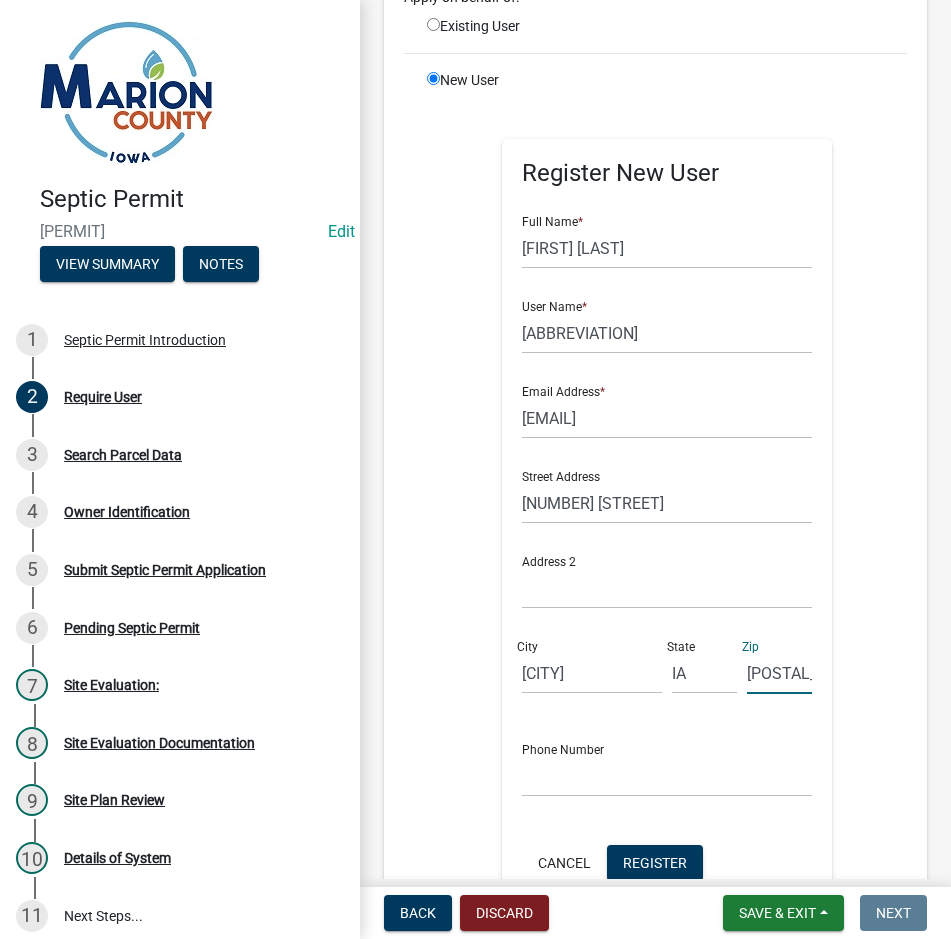 type on "[POSTAL_CODE]" 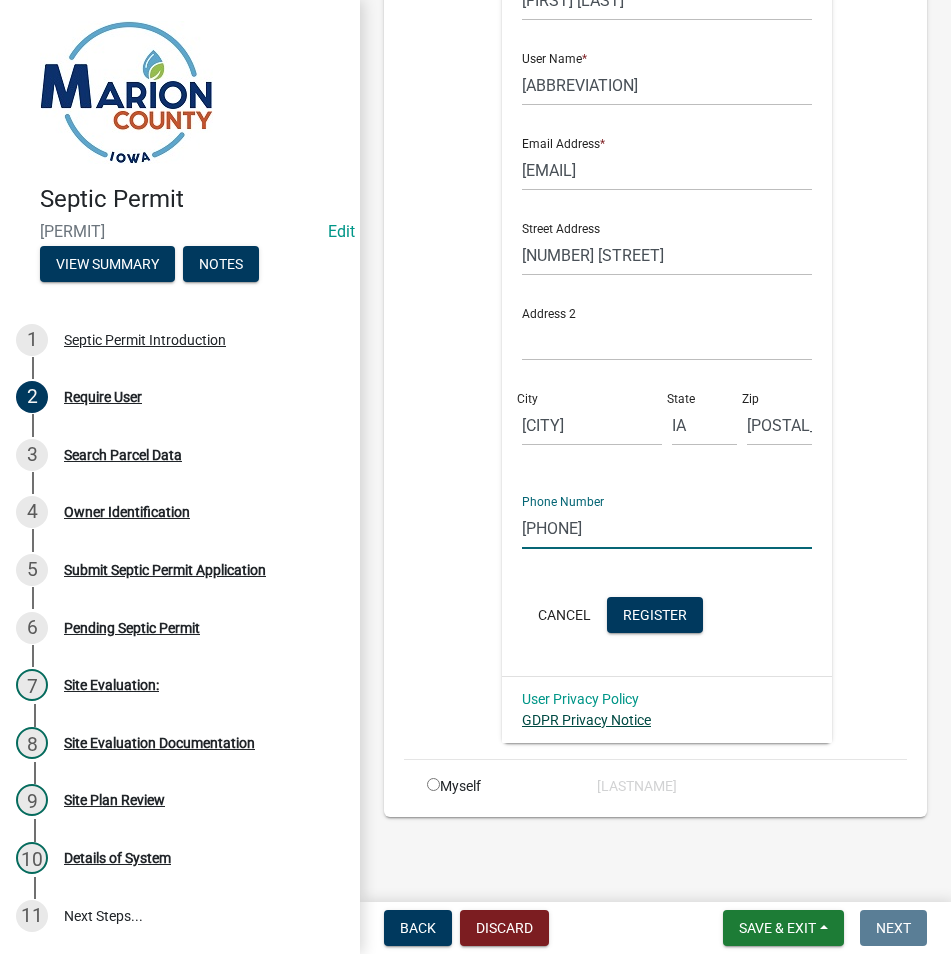 scroll, scrollTop: 450, scrollLeft: 0, axis: vertical 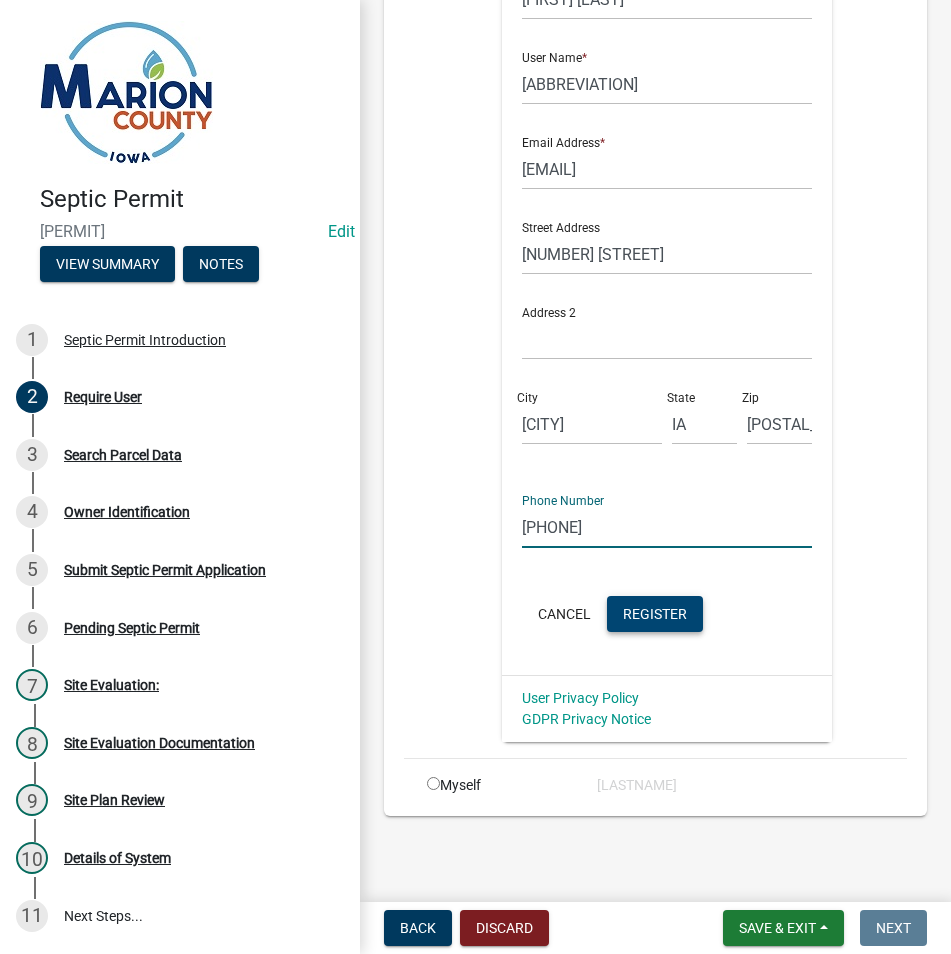 type on "[PHONE]" 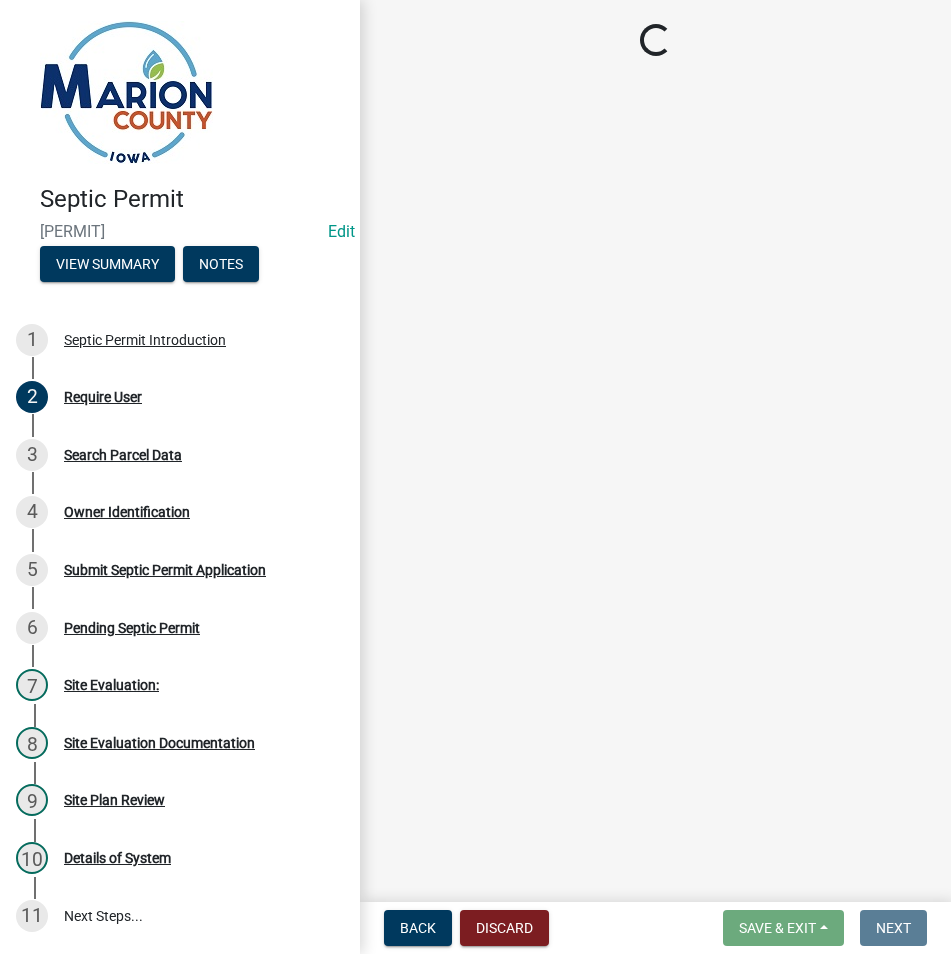 scroll, scrollTop: 0, scrollLeft: 0, axis: both 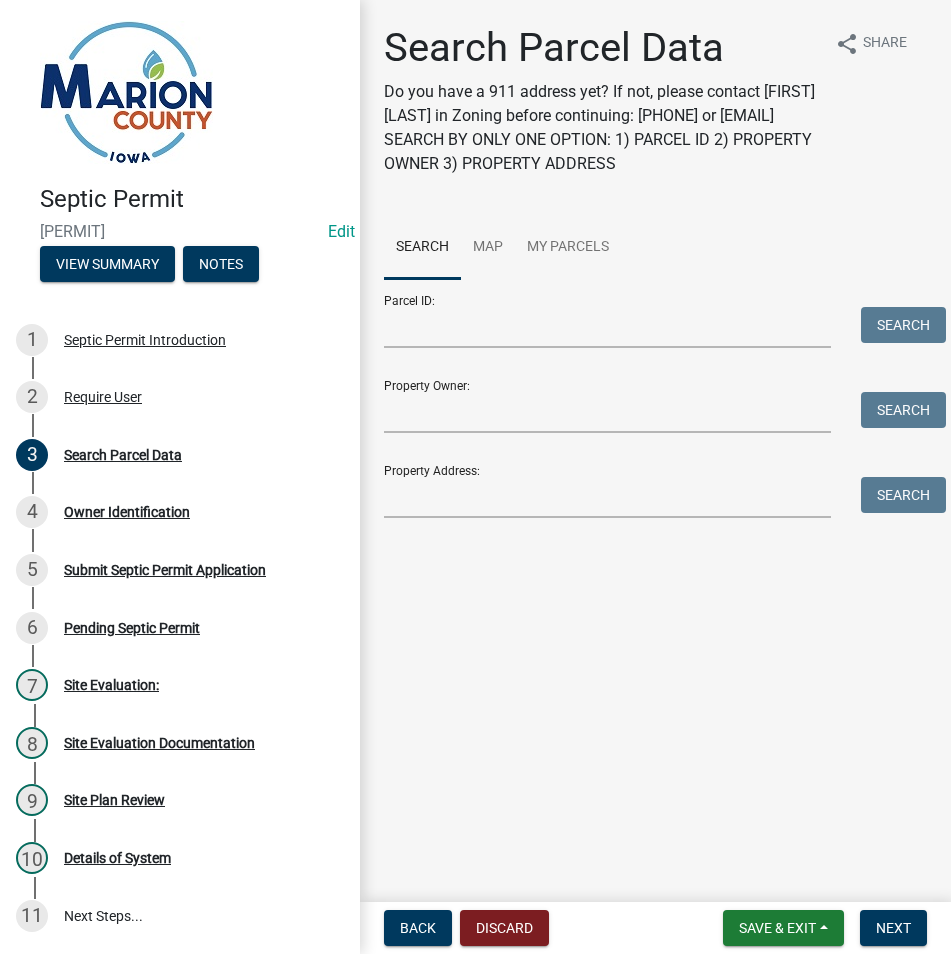 click on "Search Map My Parcels  Parcel ID:   Search   Property Owner:   Search   Property Address:  [NUMBER] [STREET]  Search  Showing results for Property Address:  [NUMBER] [STREET] Parcel ID Address City Owner Name Acres Selected [NUMBER] [CITY] [LAST], [FIRST] (DED)  4.260   Bulk Actions   Void   + Filter   Columns  Select Application Number Type Description Applicant Date Created Parcel ID Status Current Activity No data to display  0 selected /   0 total   1" 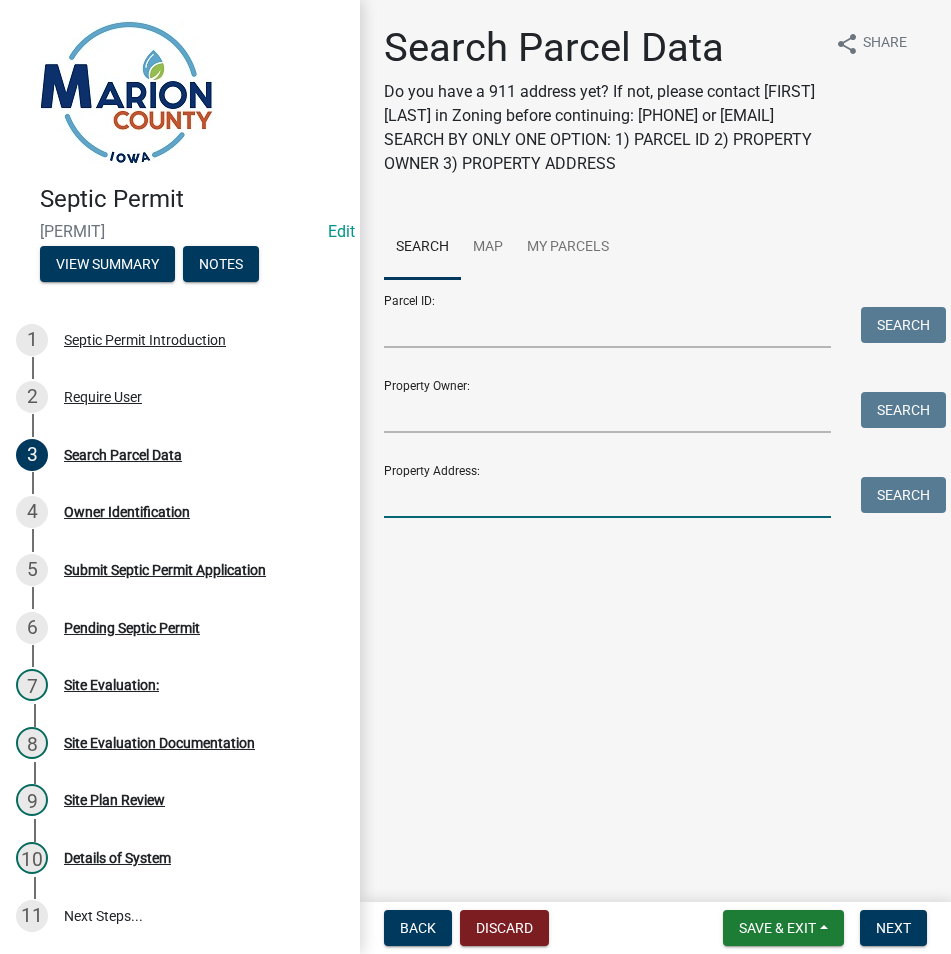 click on "Property Address:" 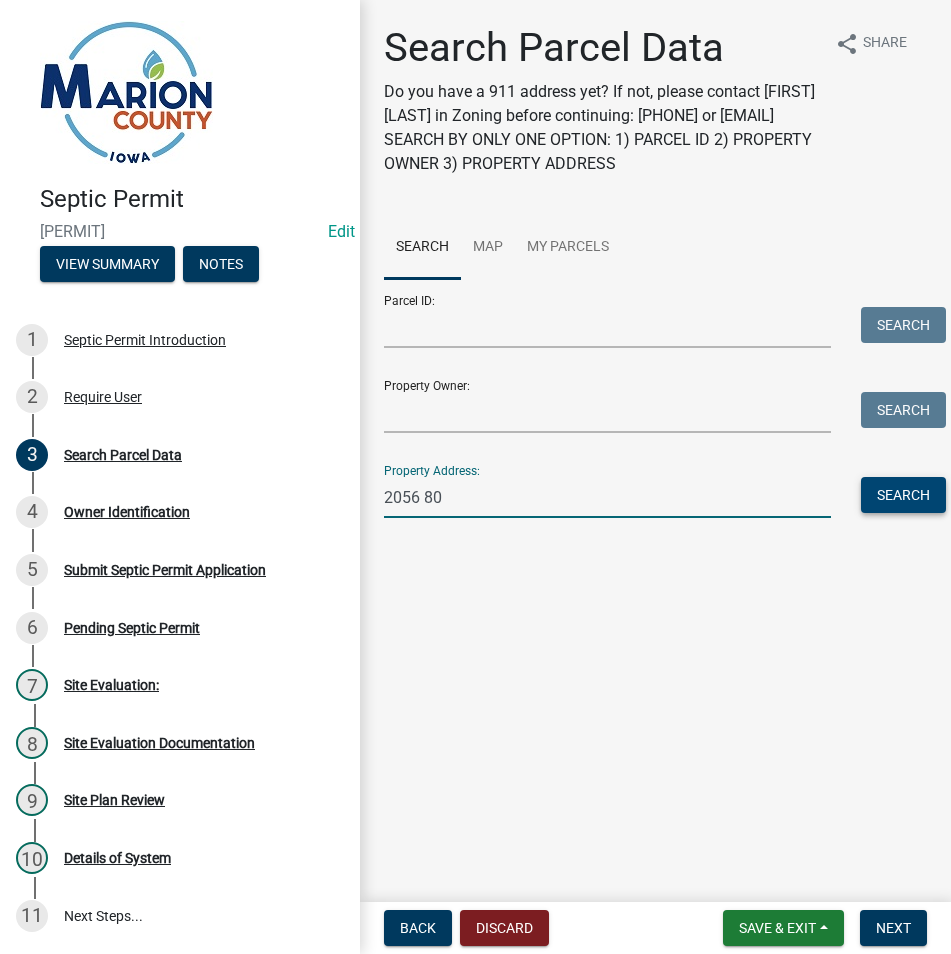 type on "2056 80" 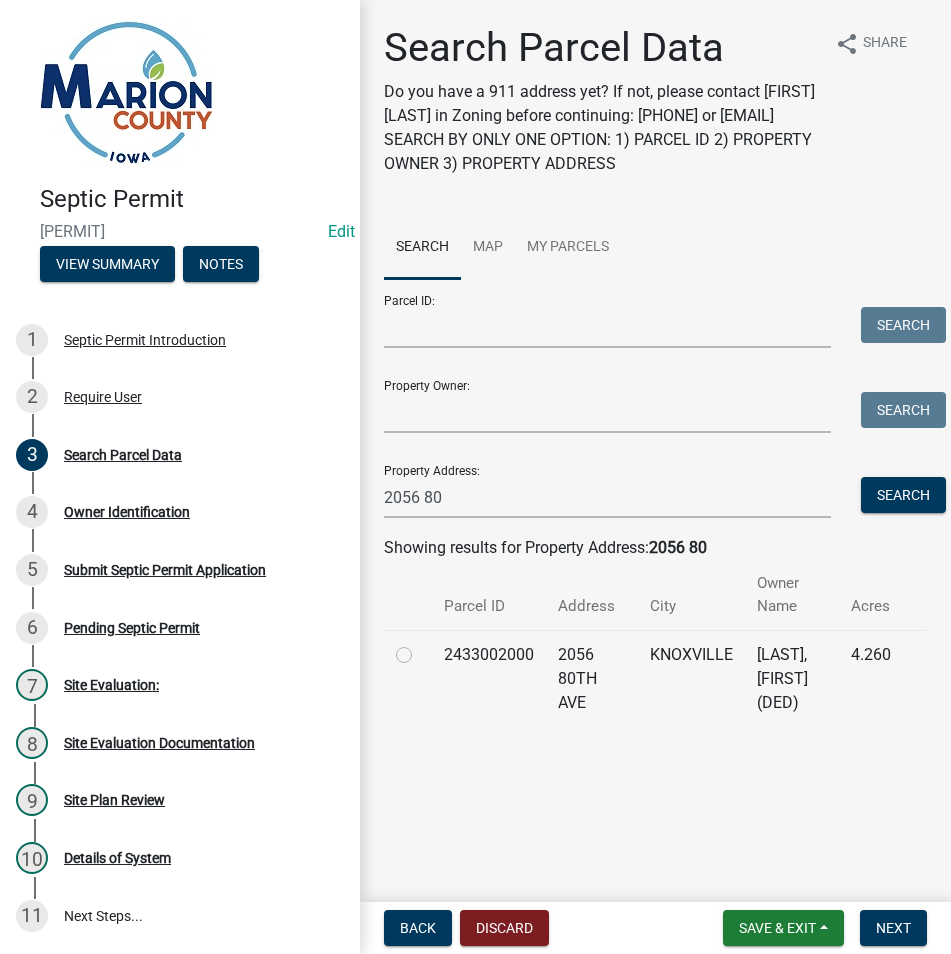 click 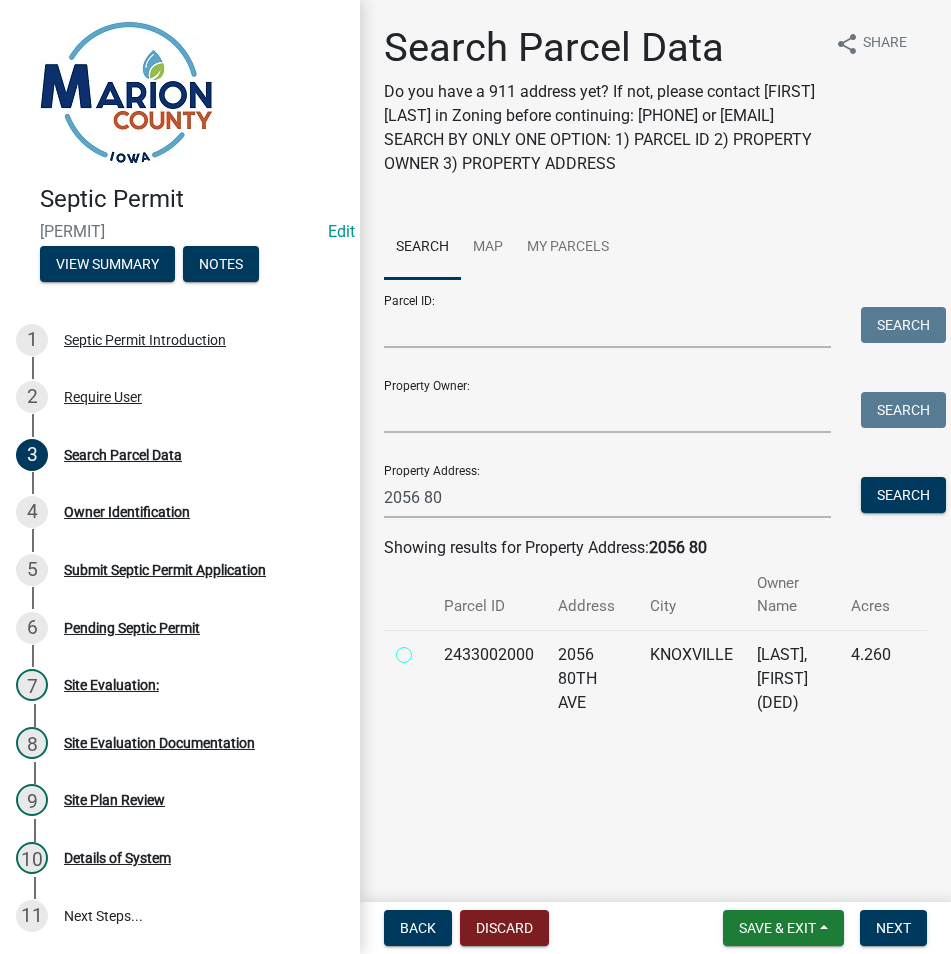 click at bounding box center (426, 649) 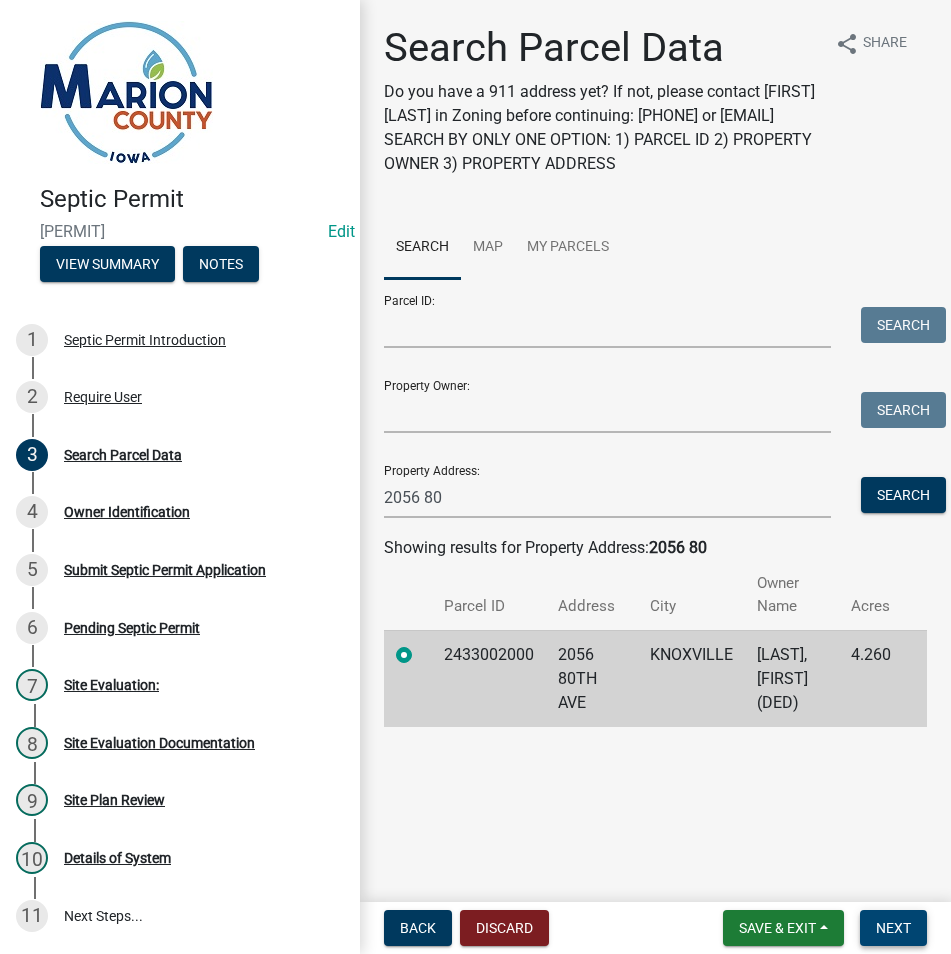 click on "Next" at bounding box center (893, 928) 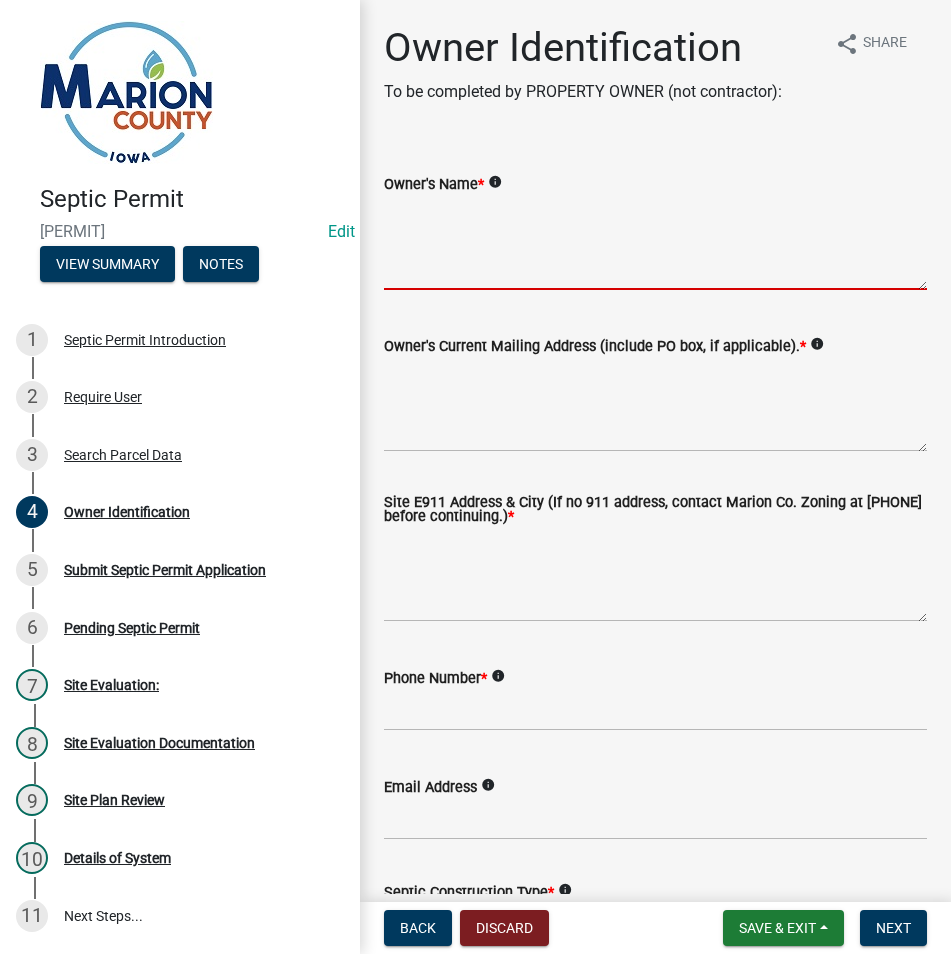 click on "Owner's Name  *" at bounding box center [655, 243] 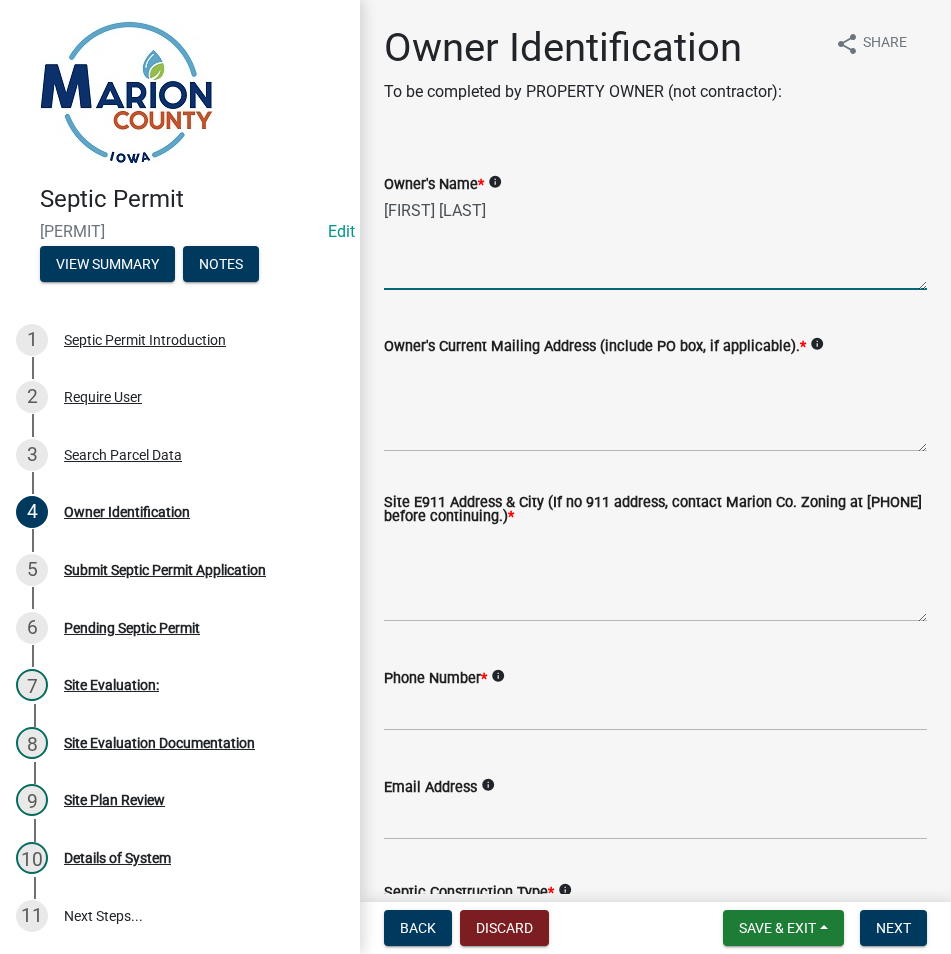 type on "[FIRST] [LAST]" 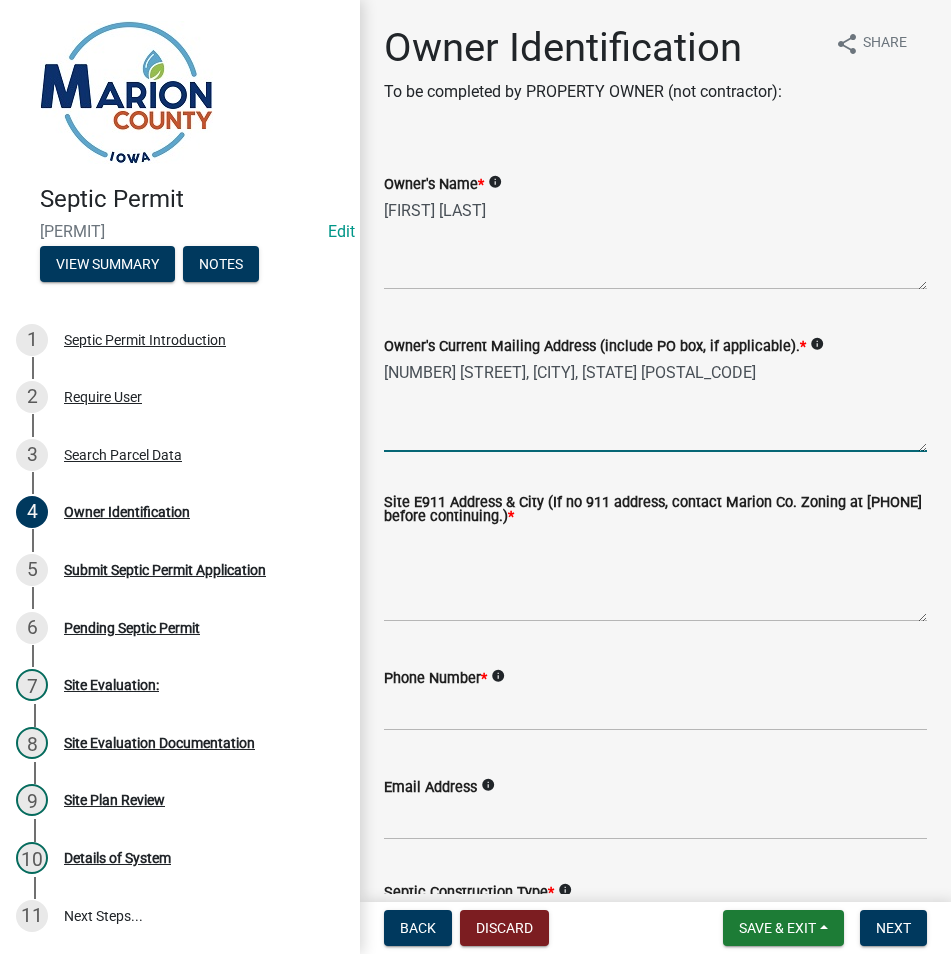 click on "[NUMBER] [STREET], [CITY], [STATE] [POSTAL_CODE]" at bounding box center [655, 405] 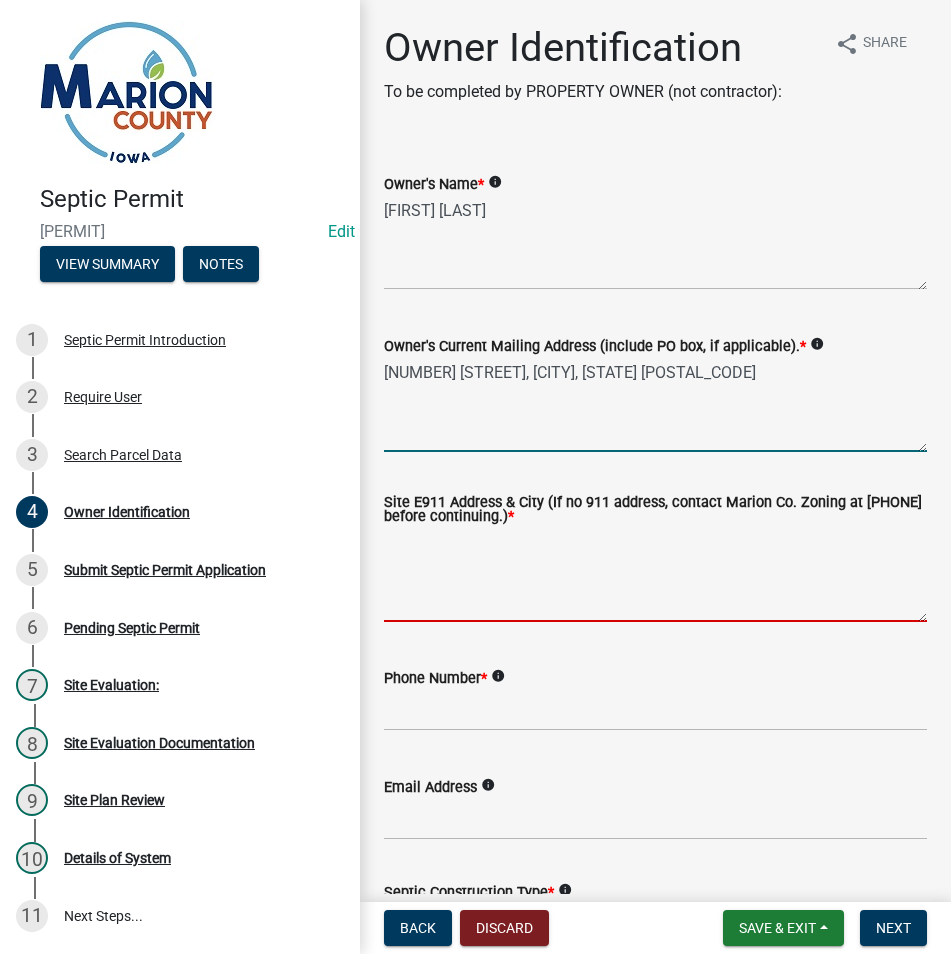 click on "Site E911 Address & City (If no 911 address, contact Marion Co. Zoning at [PHONE] before continuing.)  *" at bounding box center (655, 575) 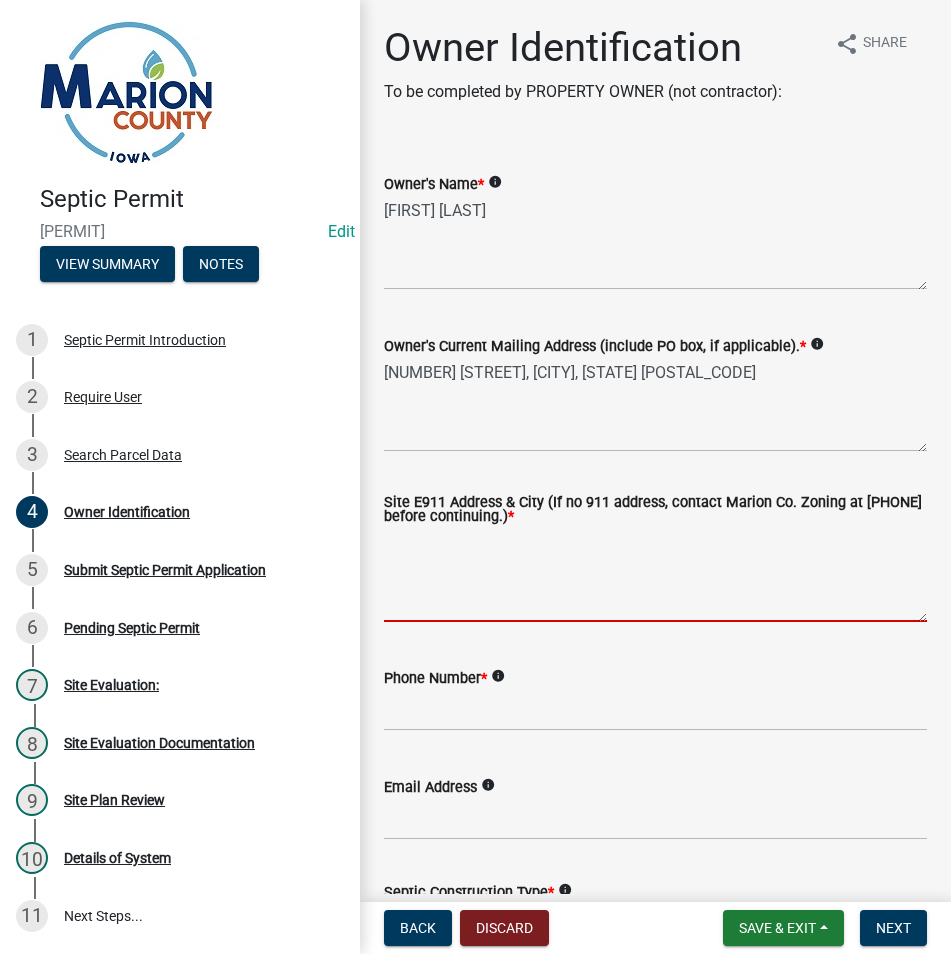 paste on "[NUMBER] [STREET], [CITY], [STATE] [POSTAL_CODE]" 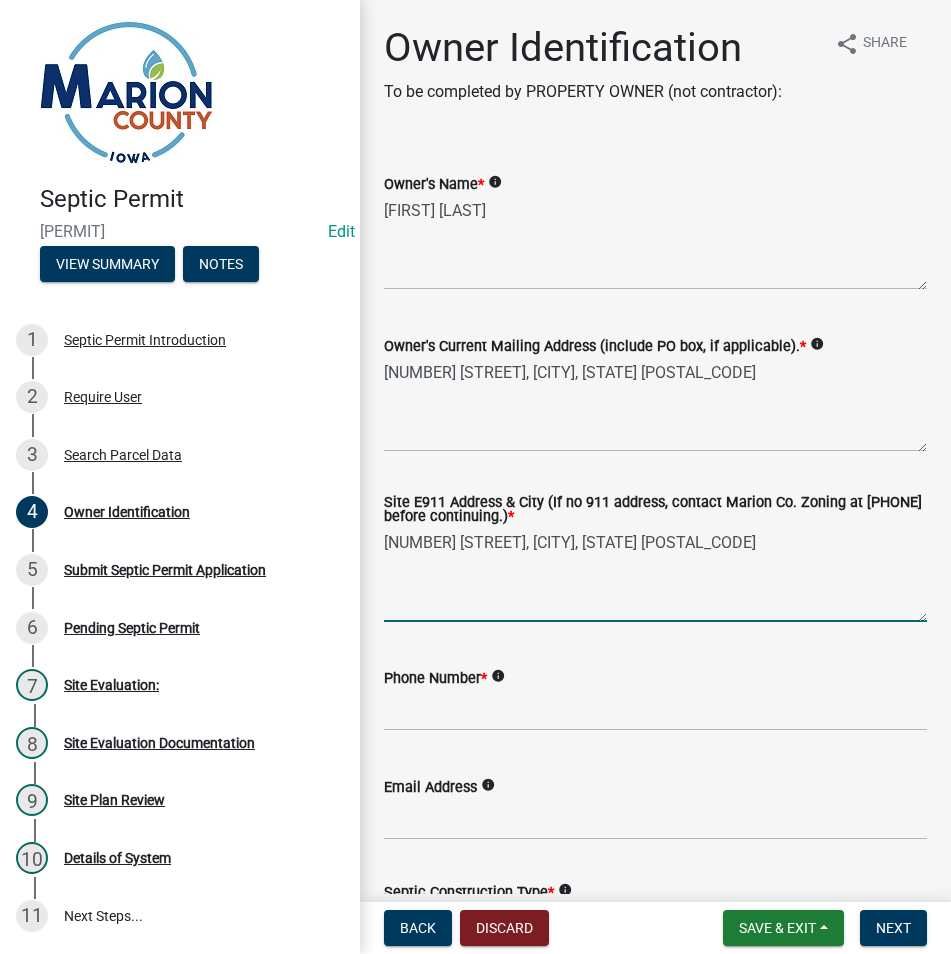 type on "[NUMBER] [STREET], [CITY], [STATE] [POSTAL_CODE]" 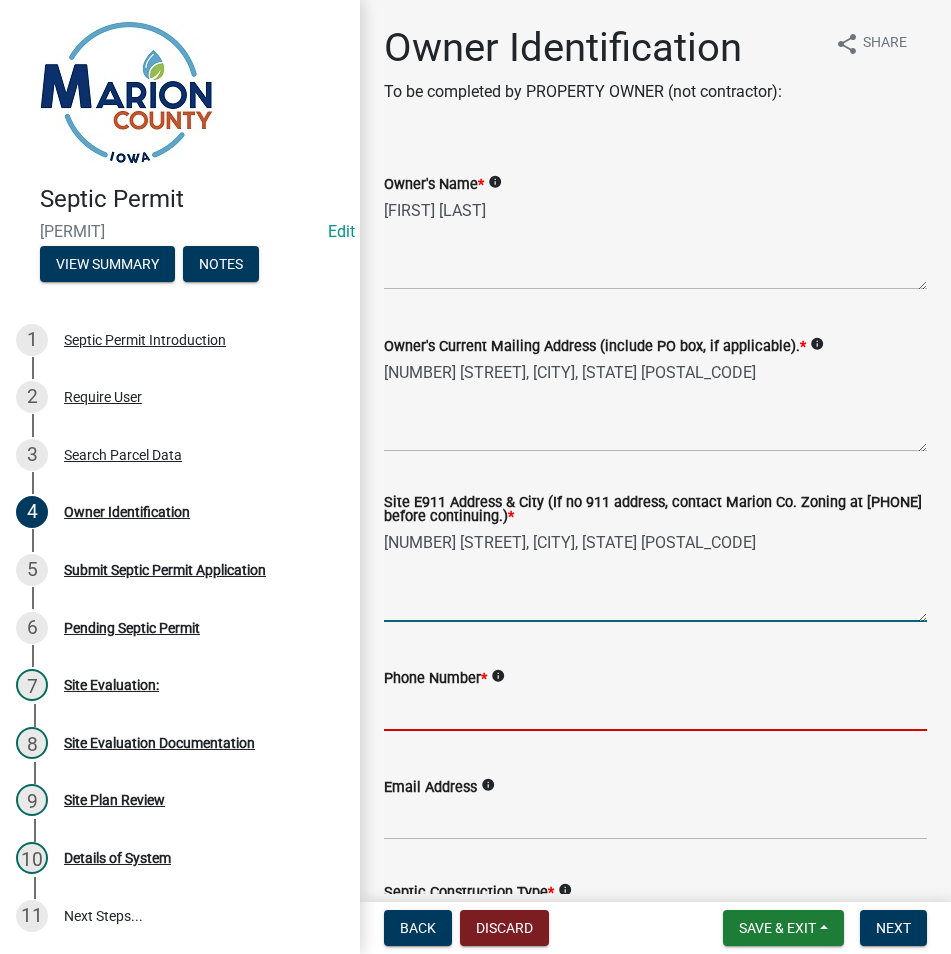 click on "Phone Number  *" at bounding box center (655, 710) 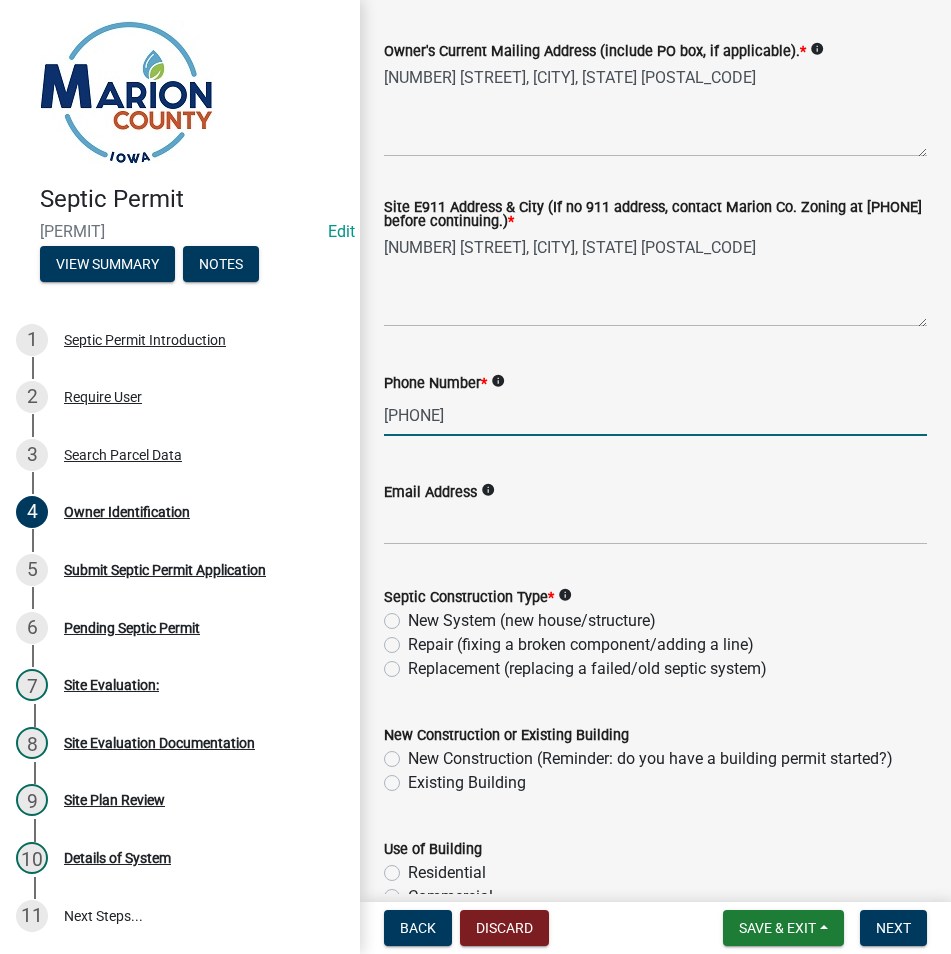 scroll, scrollTop: 300, scrollLeft: 0, axis: vertical 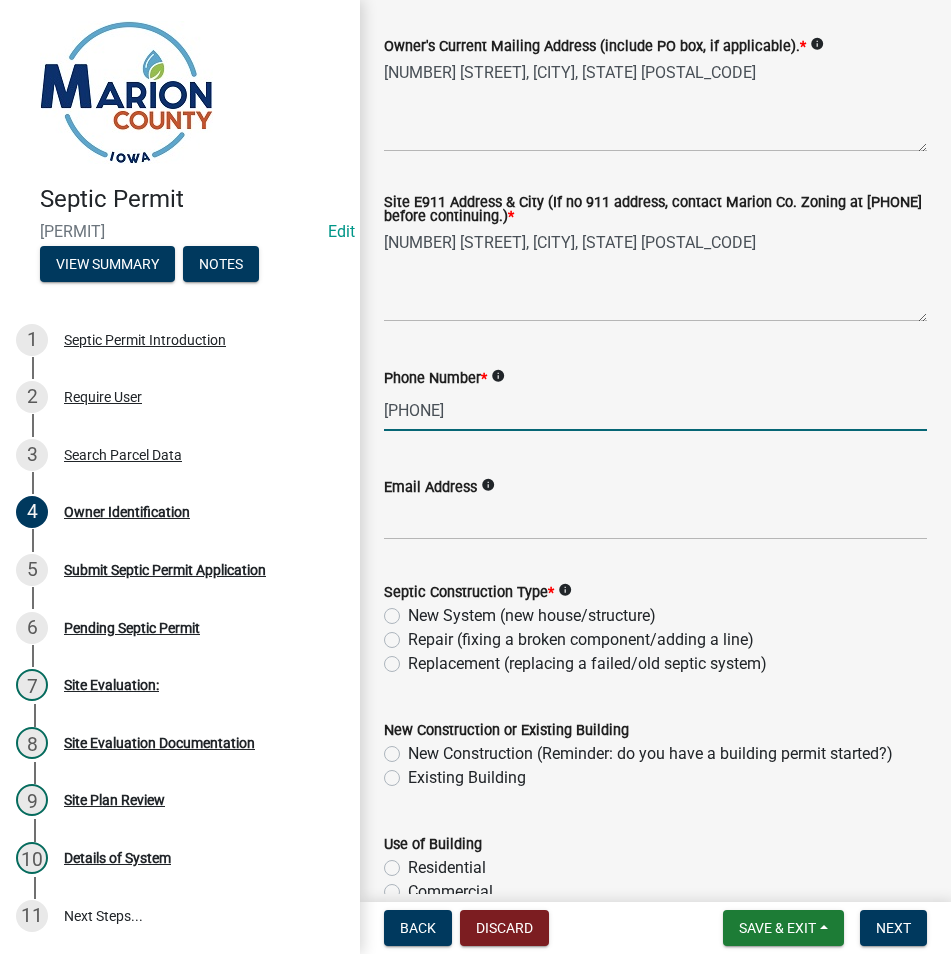 type on "[PHONE]" 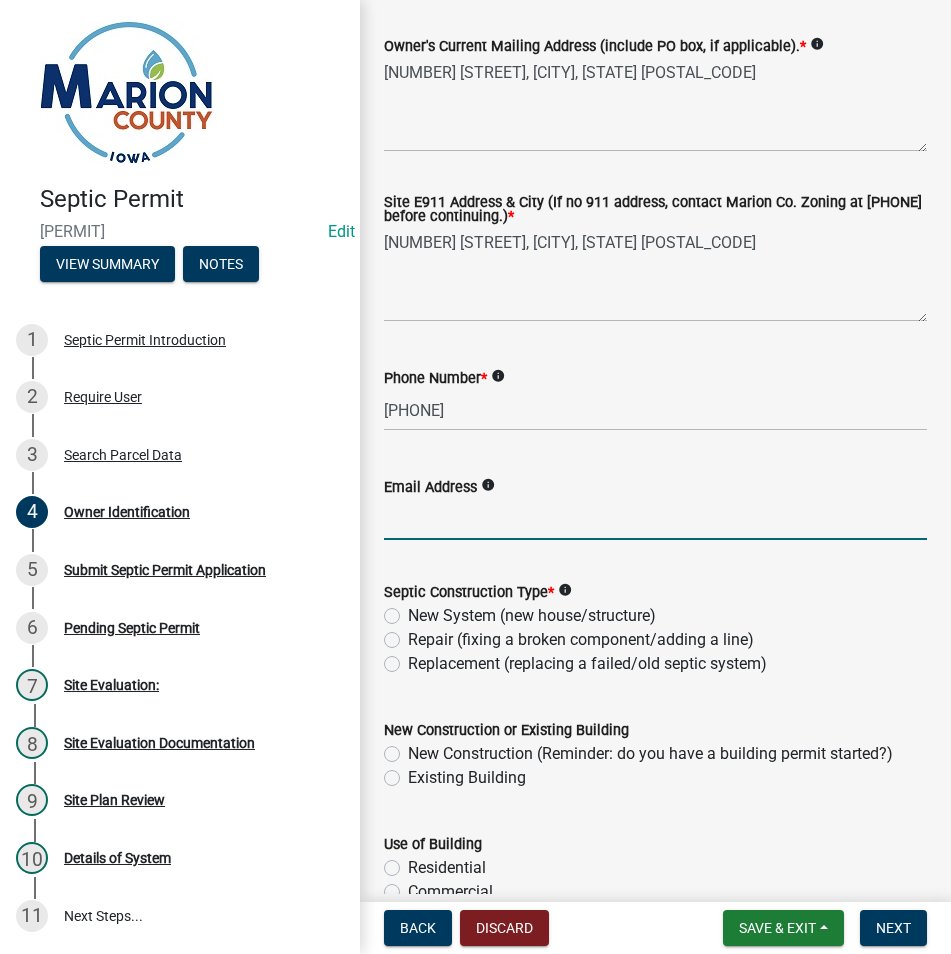 click on "Email Address" at bounding box center (655, 519) 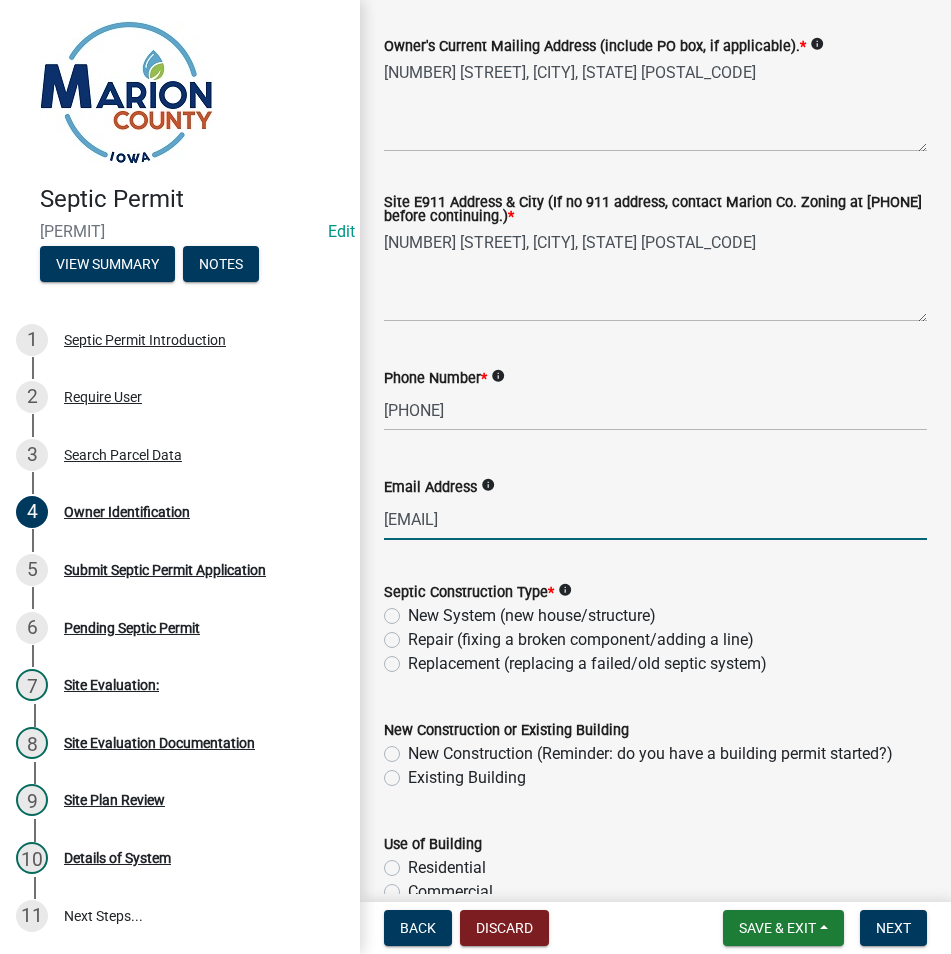 type on "[EMAIL]" 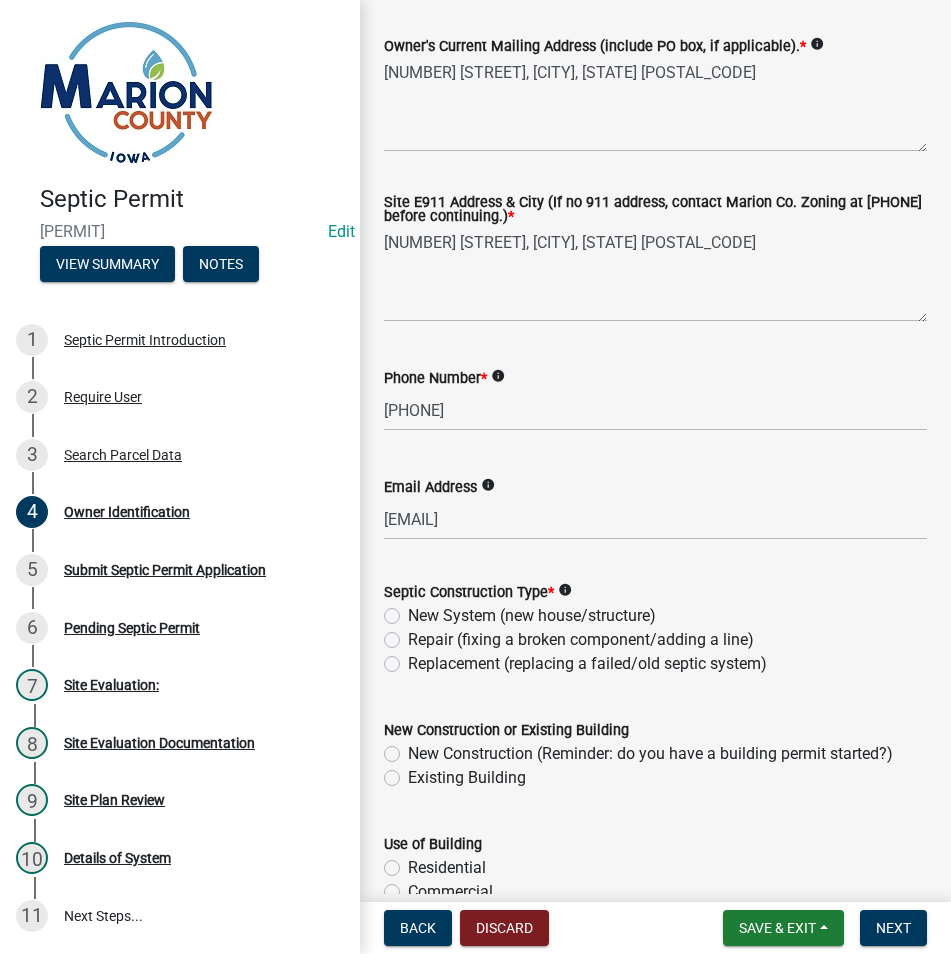 click on "Replacement (replacing a failed/old septic system)" 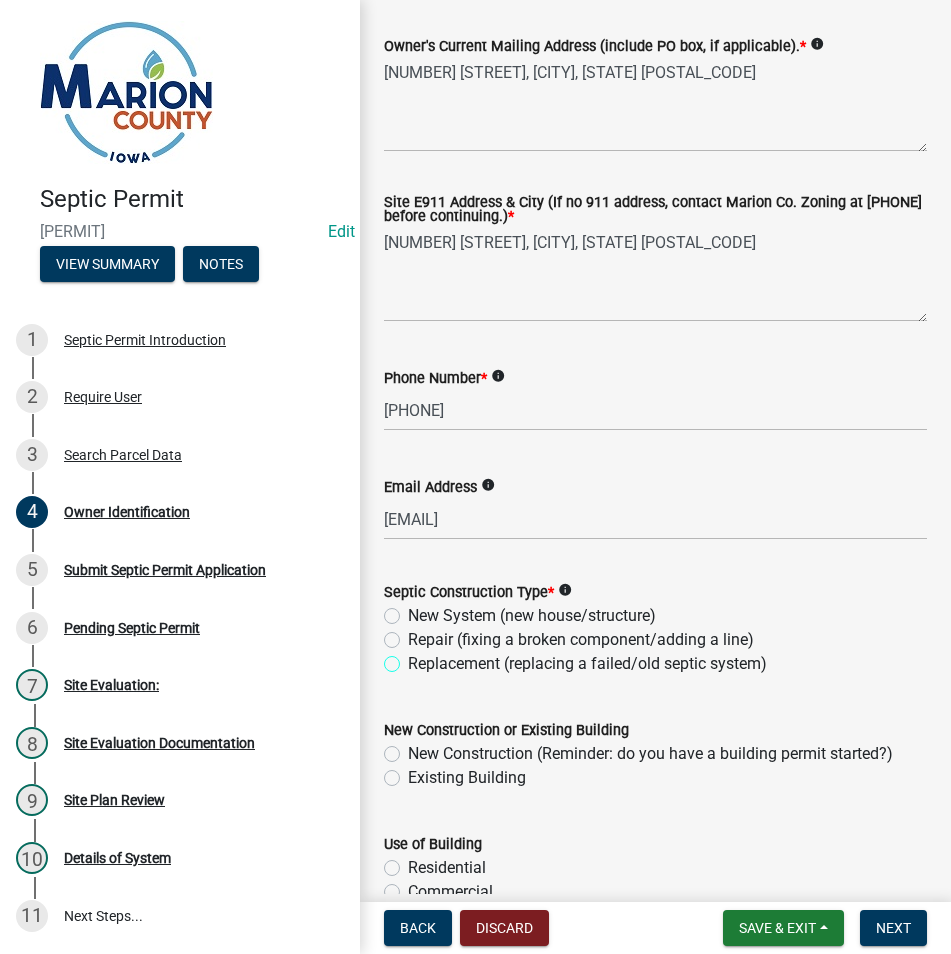 click on "Replacement (replacing a failed/old septic system)" at bounding box center (414, 658) 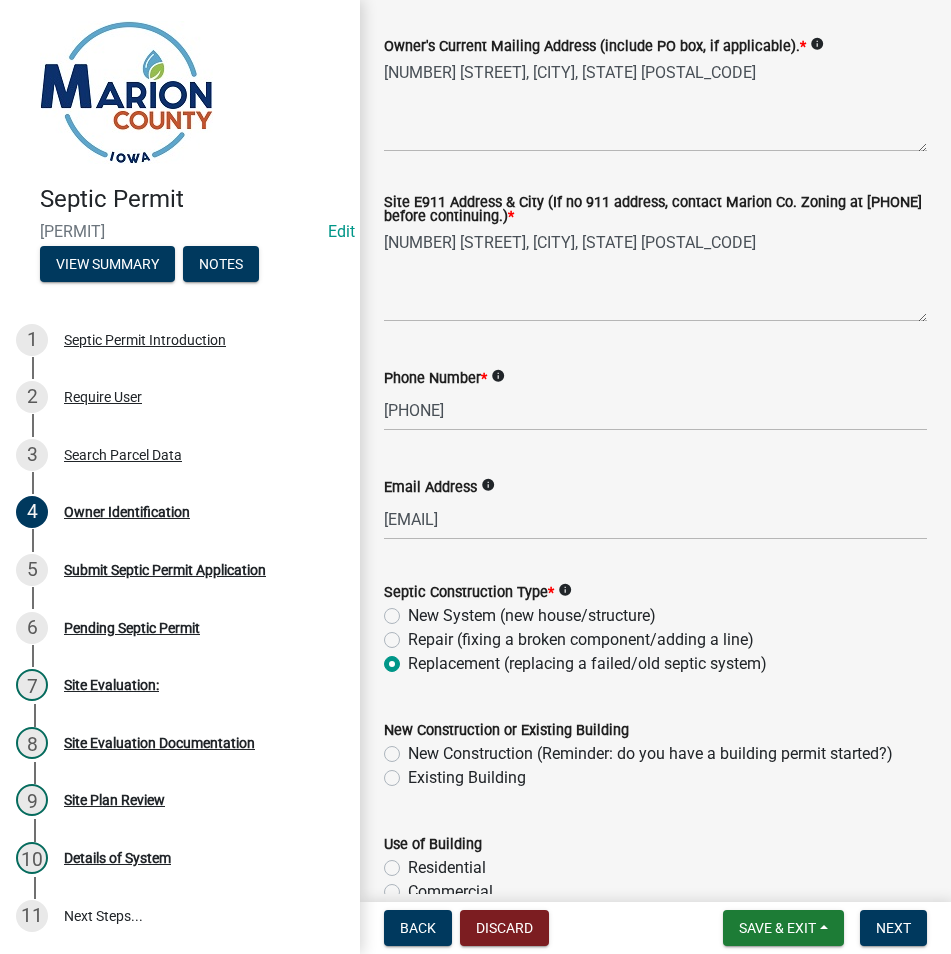 radio on "true" 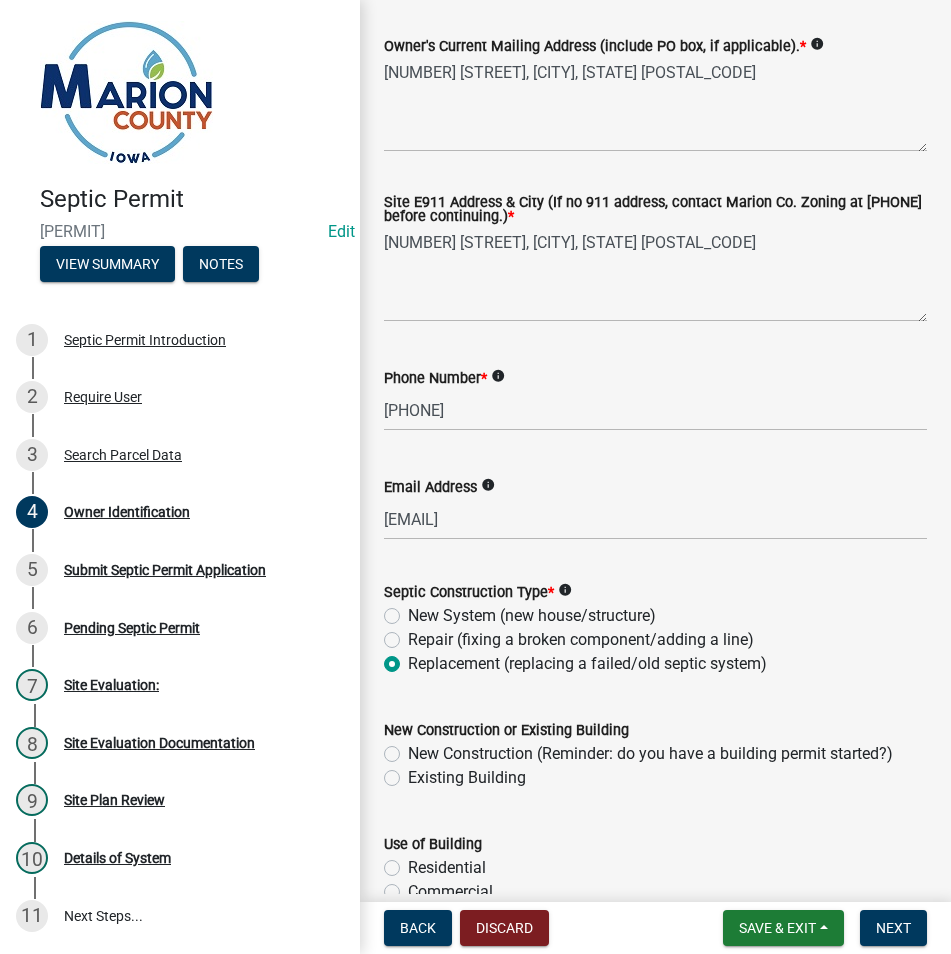 click on "Existing Building" 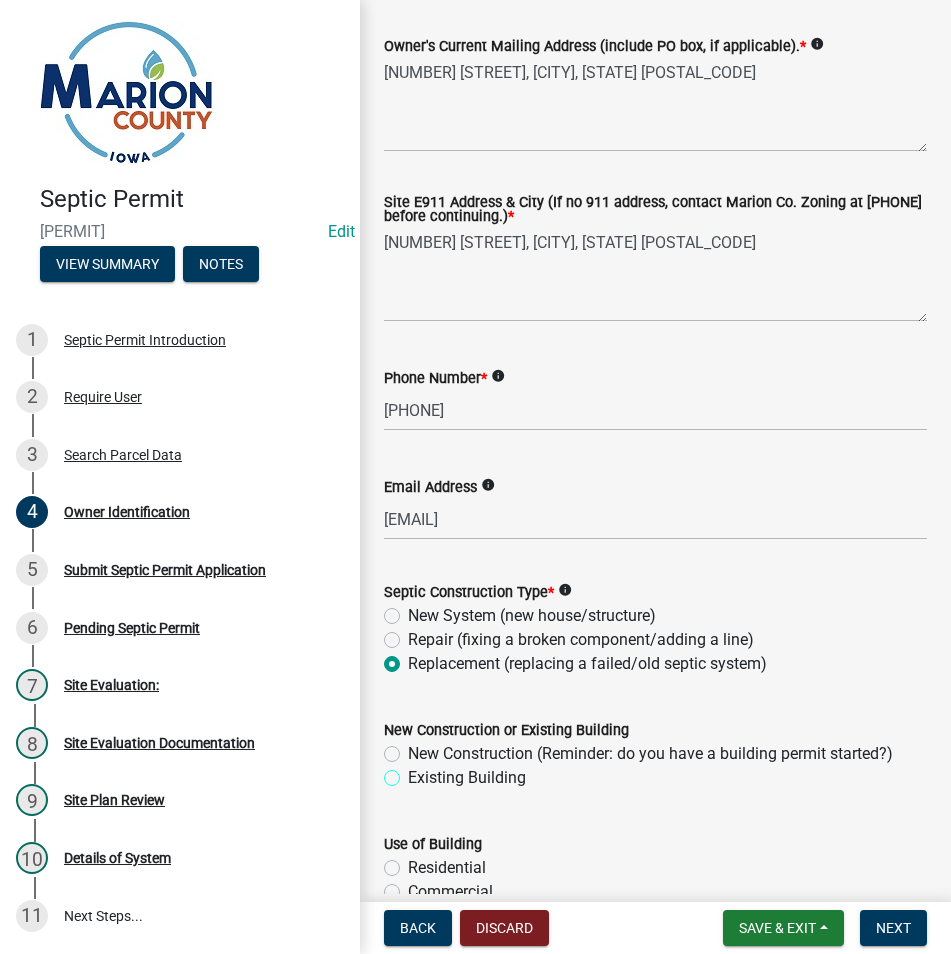 click on "Existing Building" at bounding box center (414, 772) 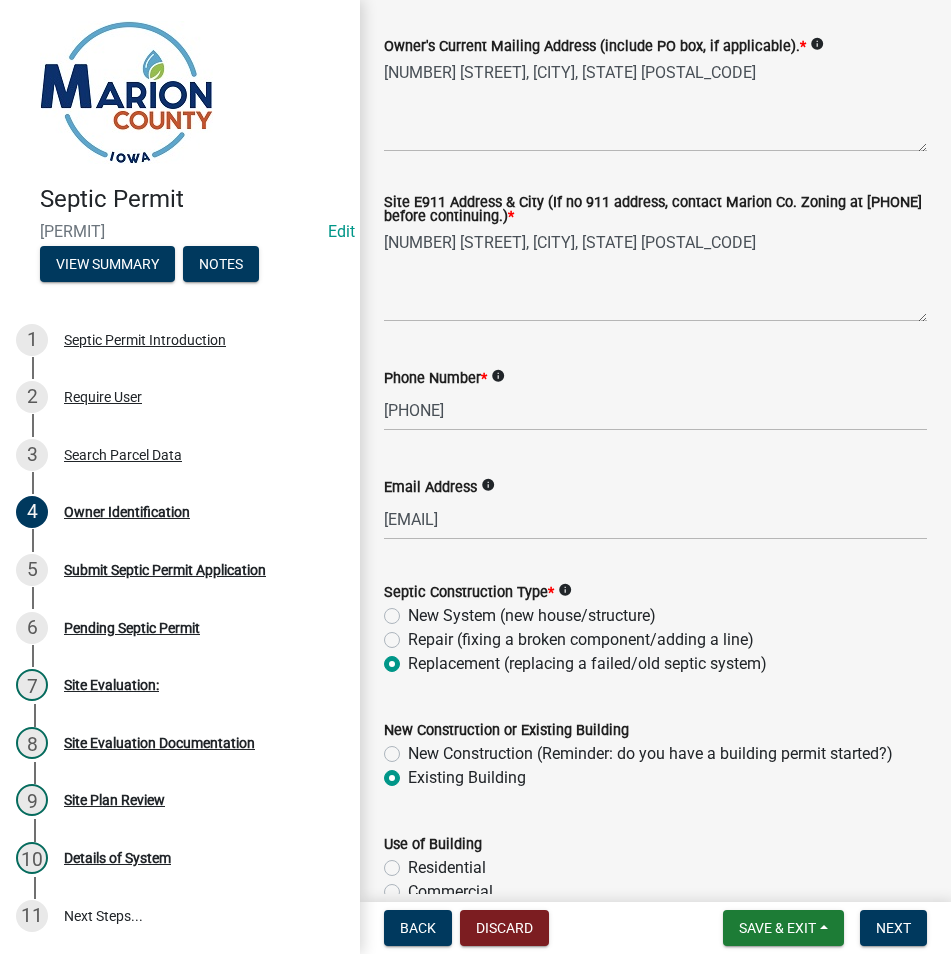 radio on "true" 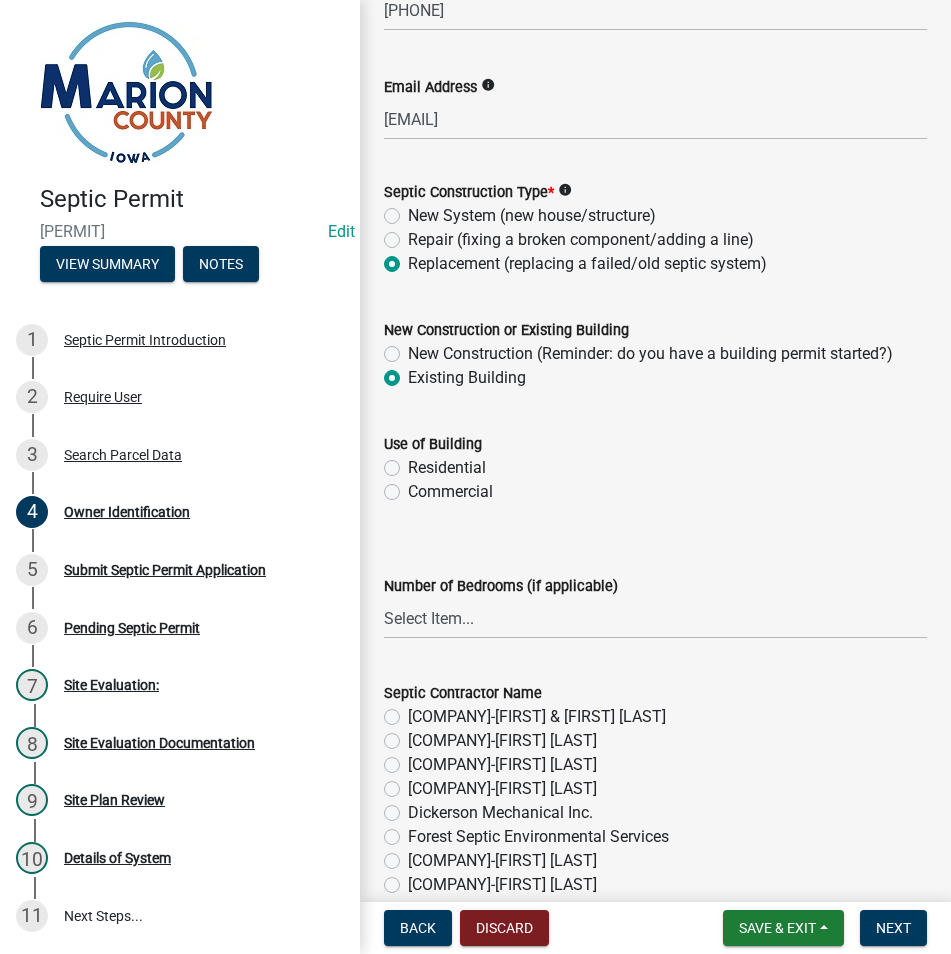 click on "Residential" 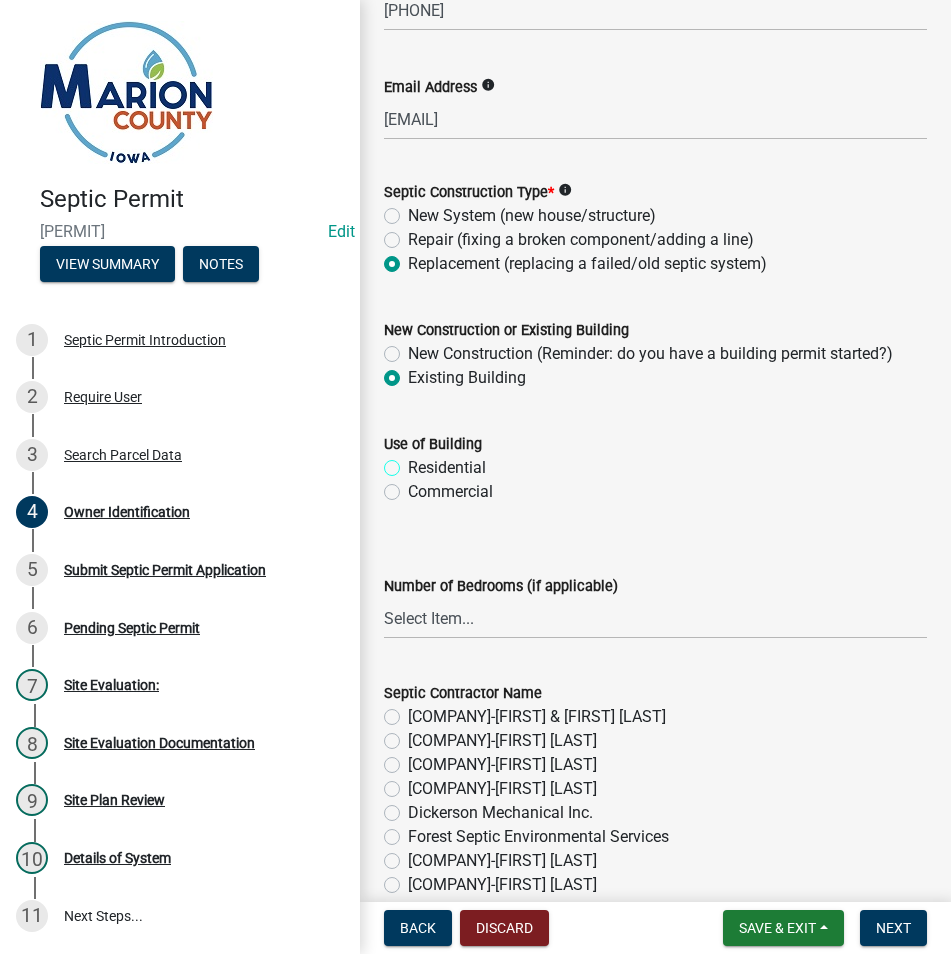 click on "Residential" at bounding box center (414, 462) 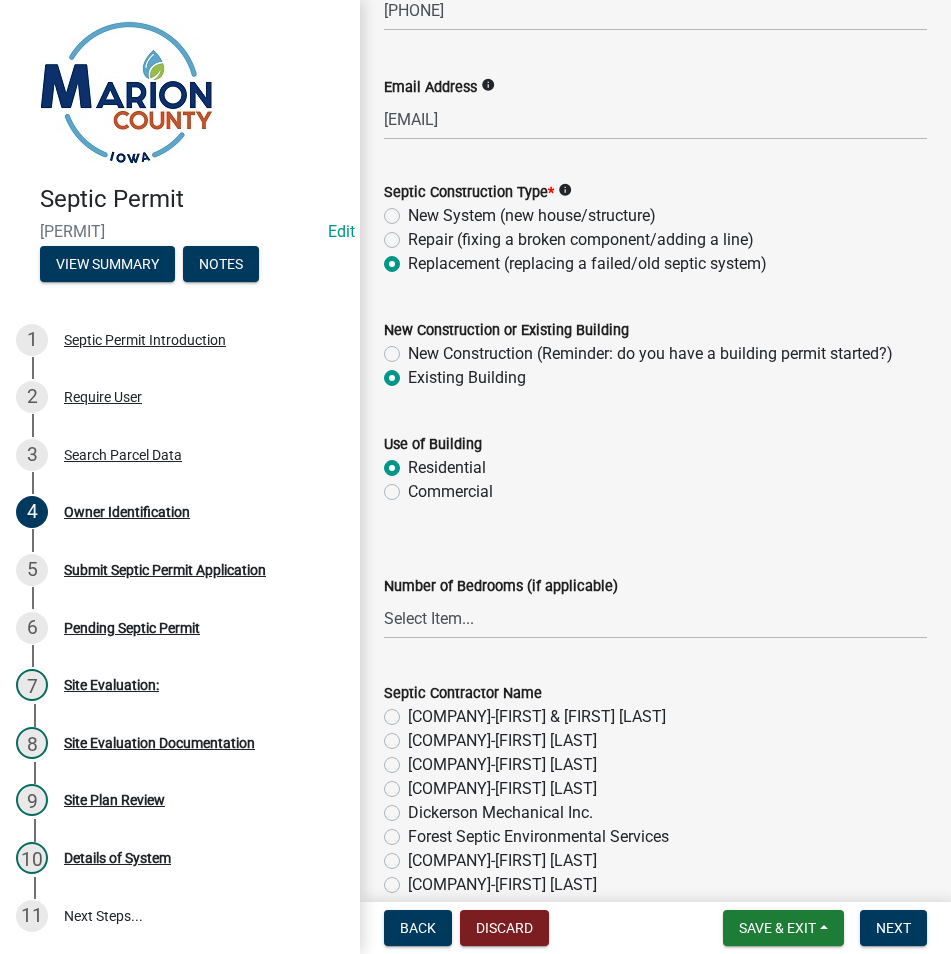 radio on "true" 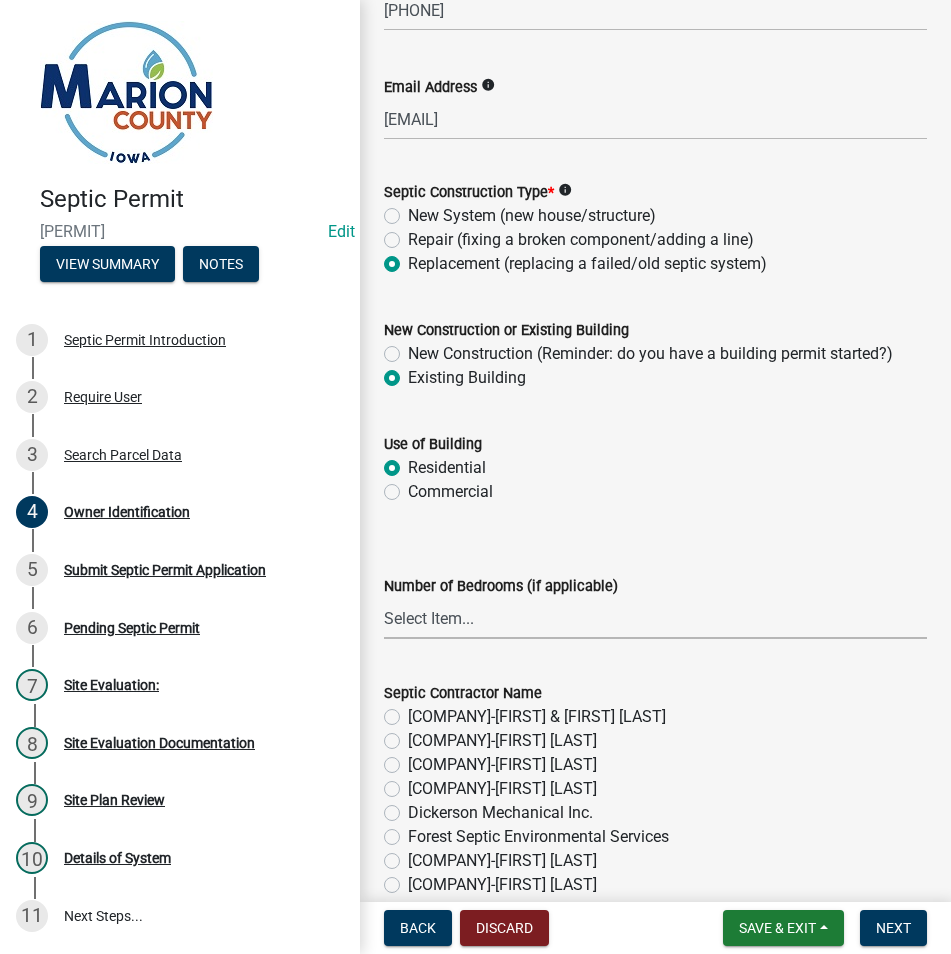 click on "Select Item...   1   2   3   4   5   6" at bounding box center [655, 618] 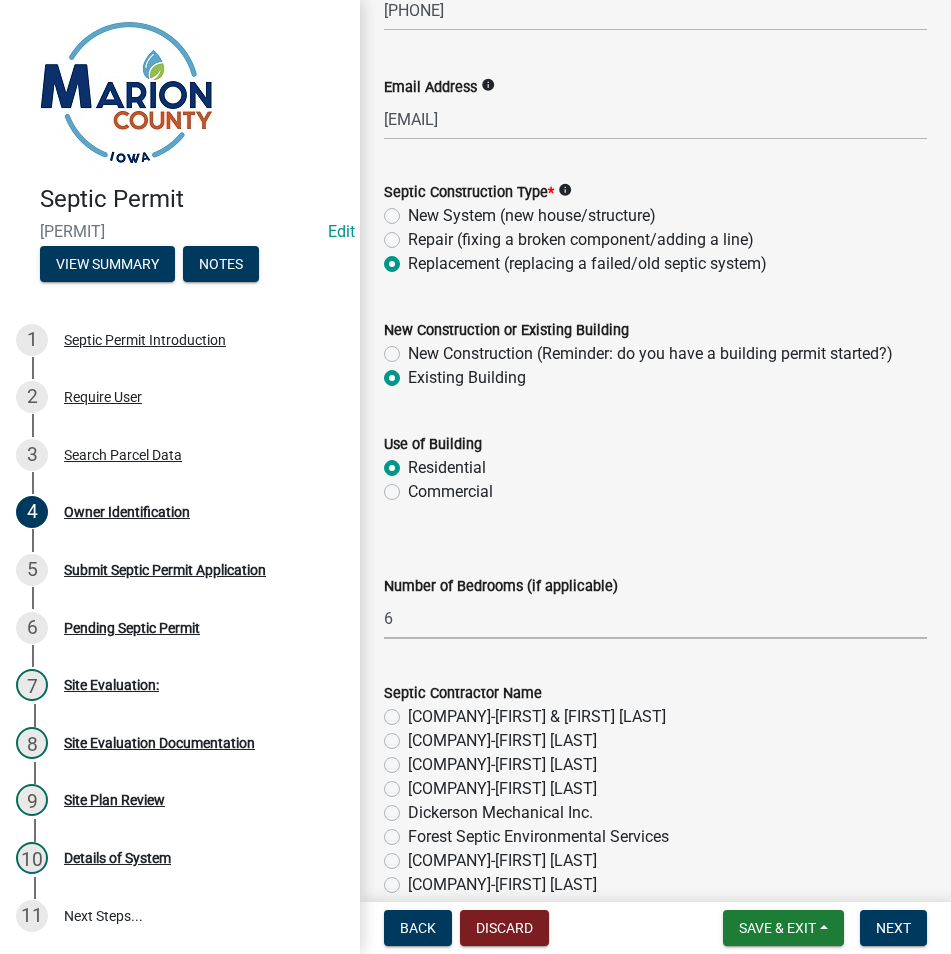 click on "Select Item...   1   2   3   4   5   6" at bounding box center (655, 618) 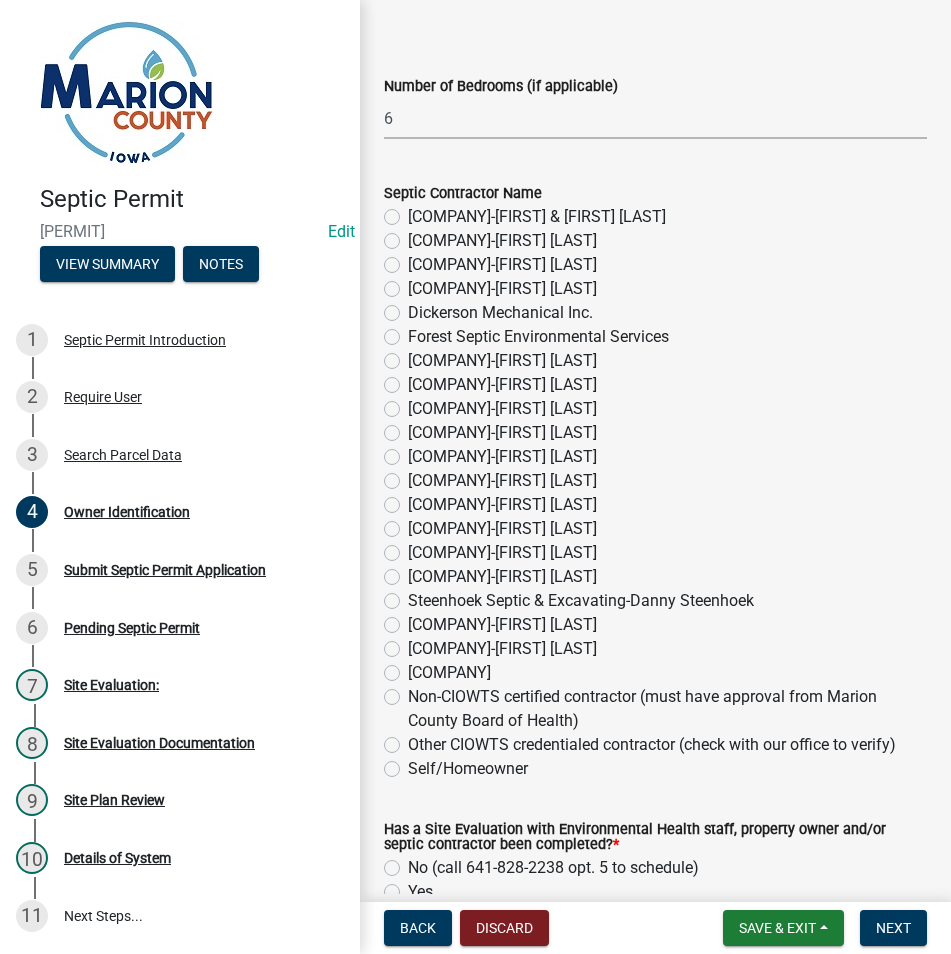 click on "[COMPANY]-[FIRST] [LAST]" 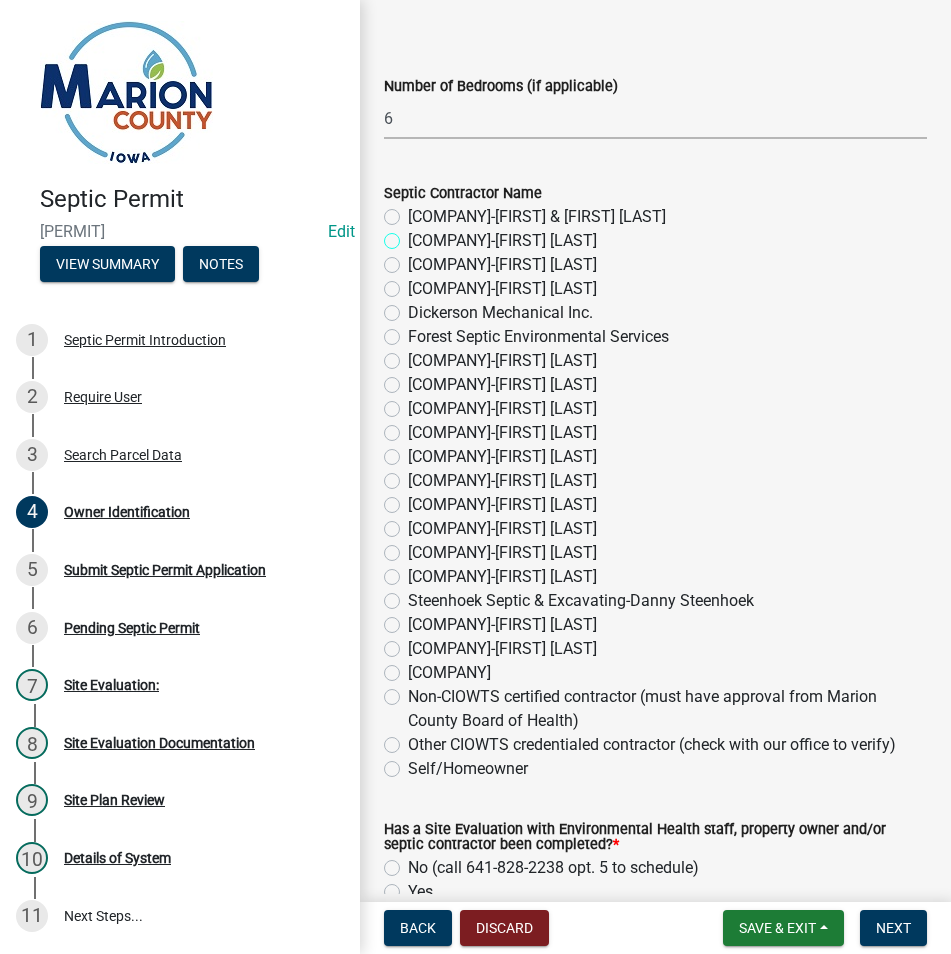 click on "[COMPANY]-[FIRST] [LAST]" at bounding box center [414, 235] 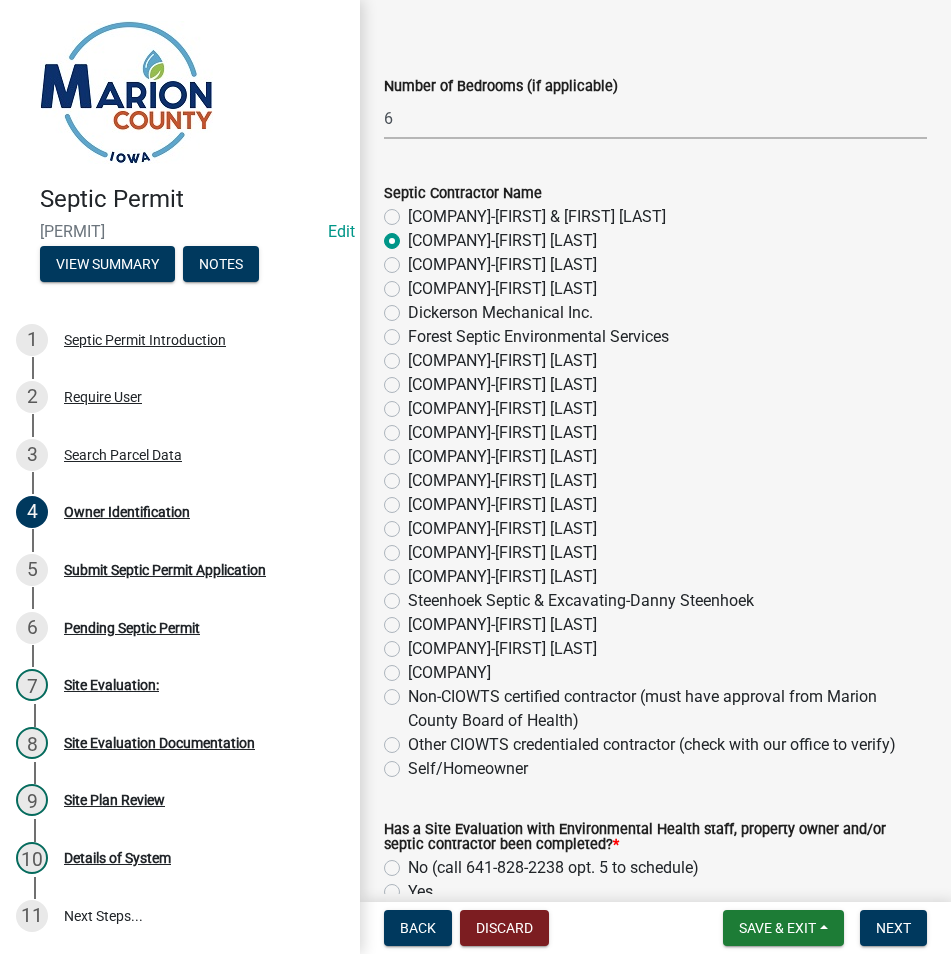 radio on "true" 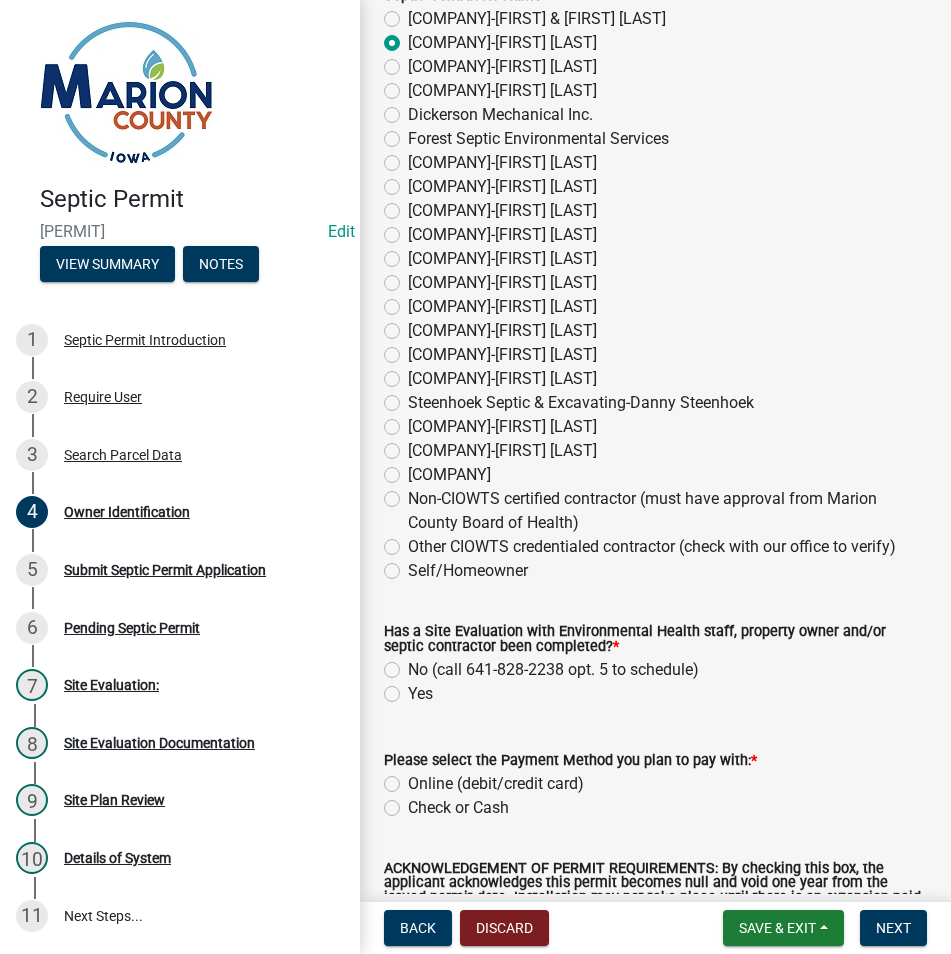 scroll, scrollTop: 1400, scrollLeft: 0, axis: vertical 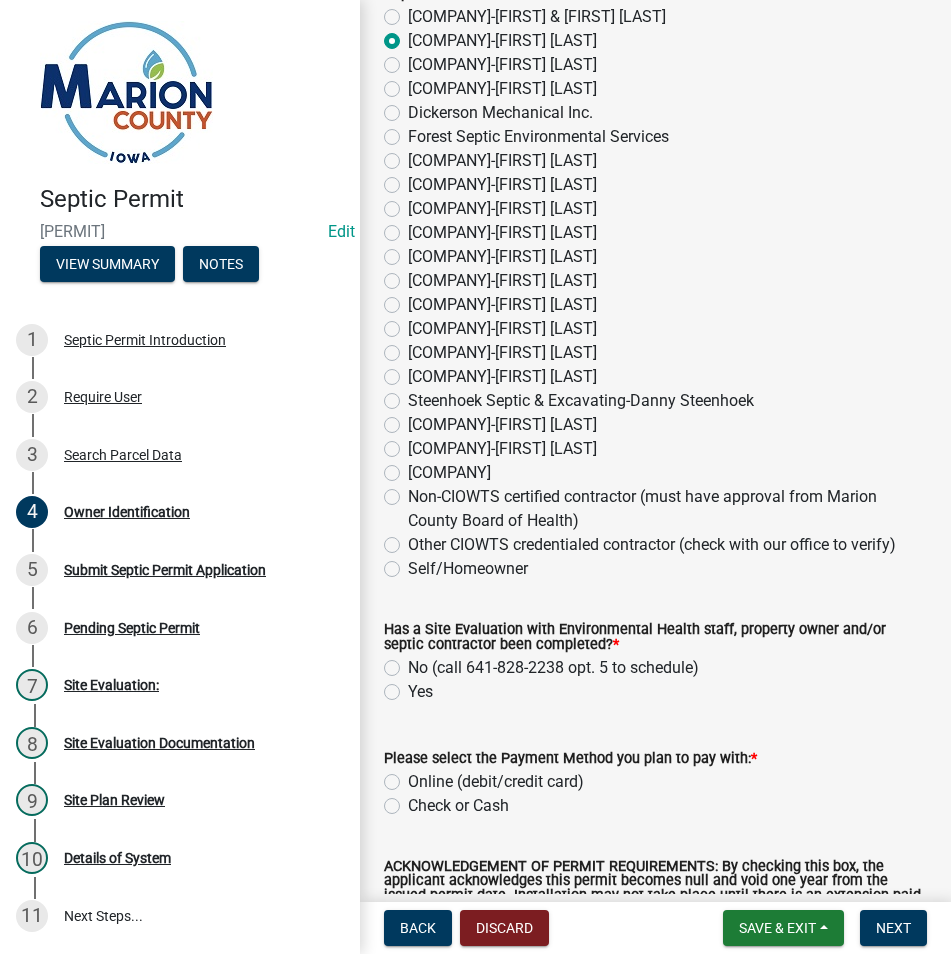 click on "Yes" 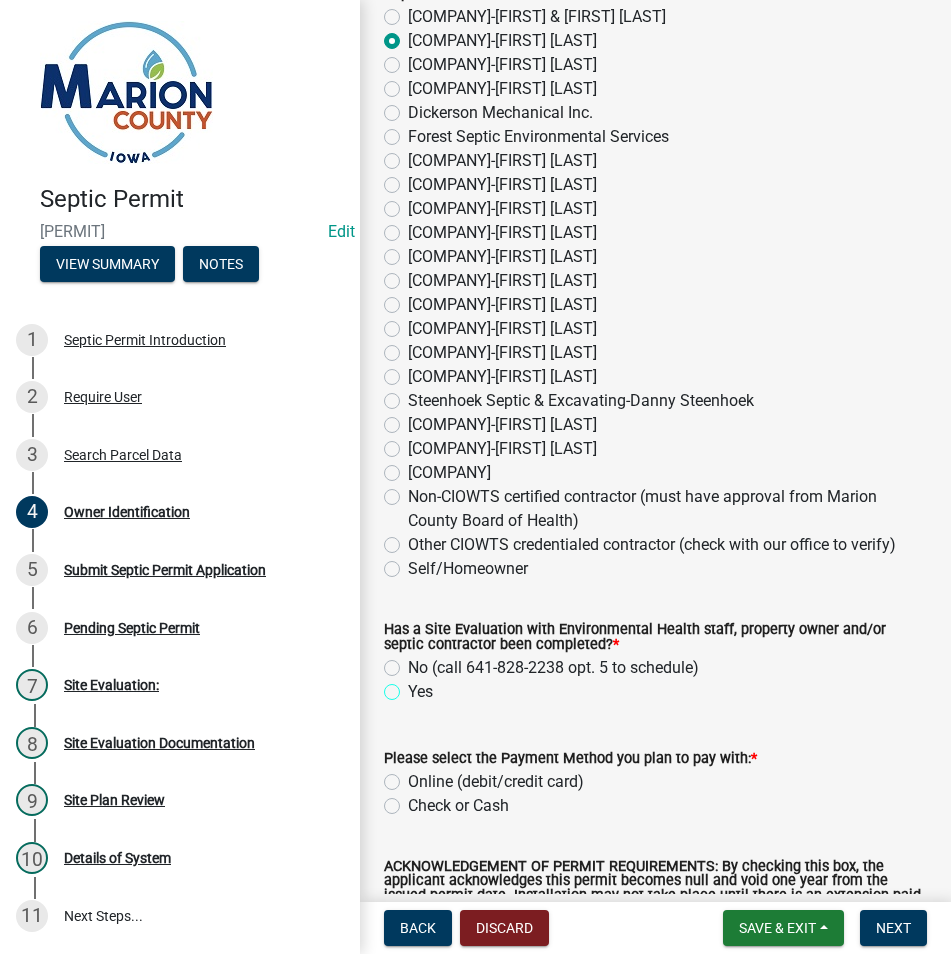 click on "Yes" at bounding box center [414, 686] 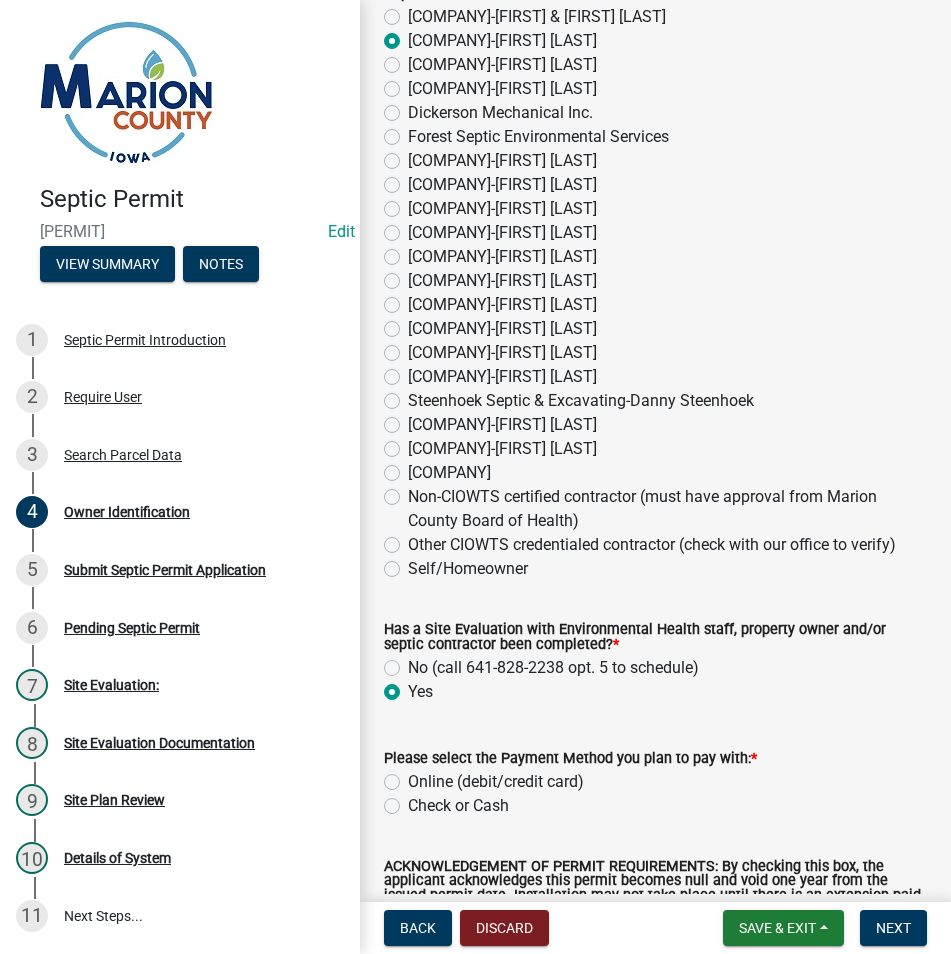 radio on "true" 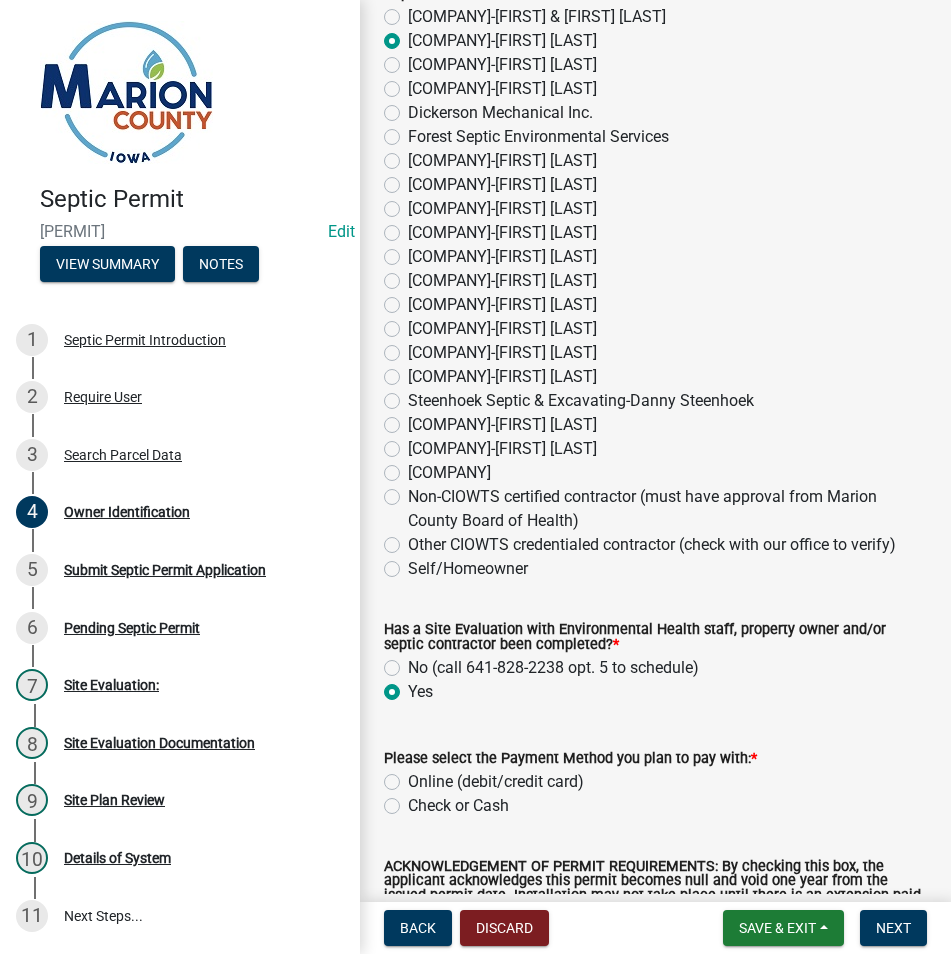 click on "Check or Cash" 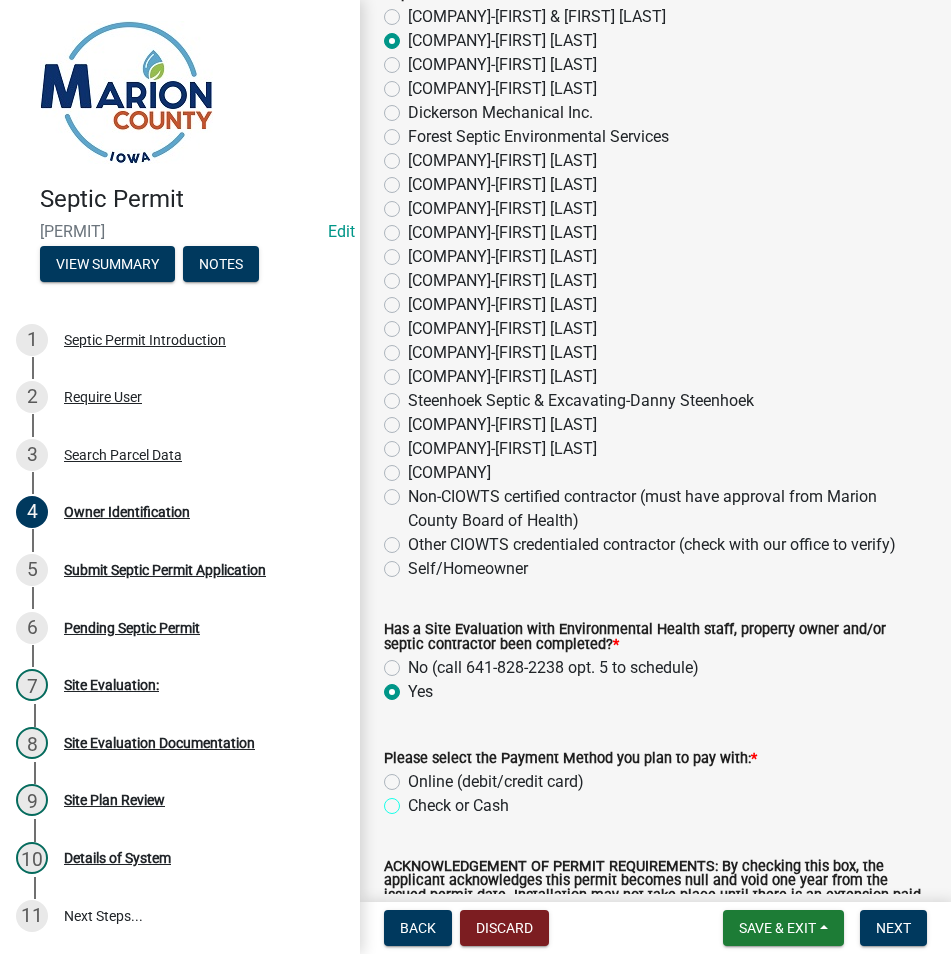 click on "Check or Cash" at bounding box center (414, 800) 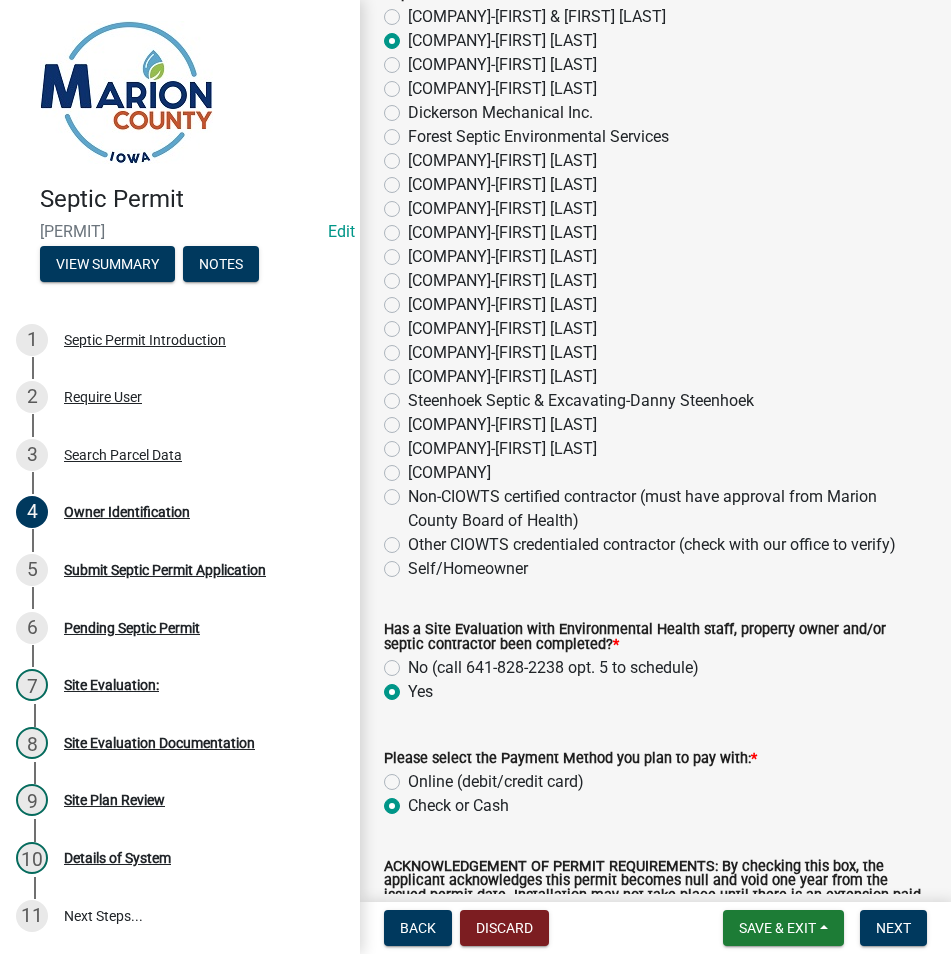 radio on "true" 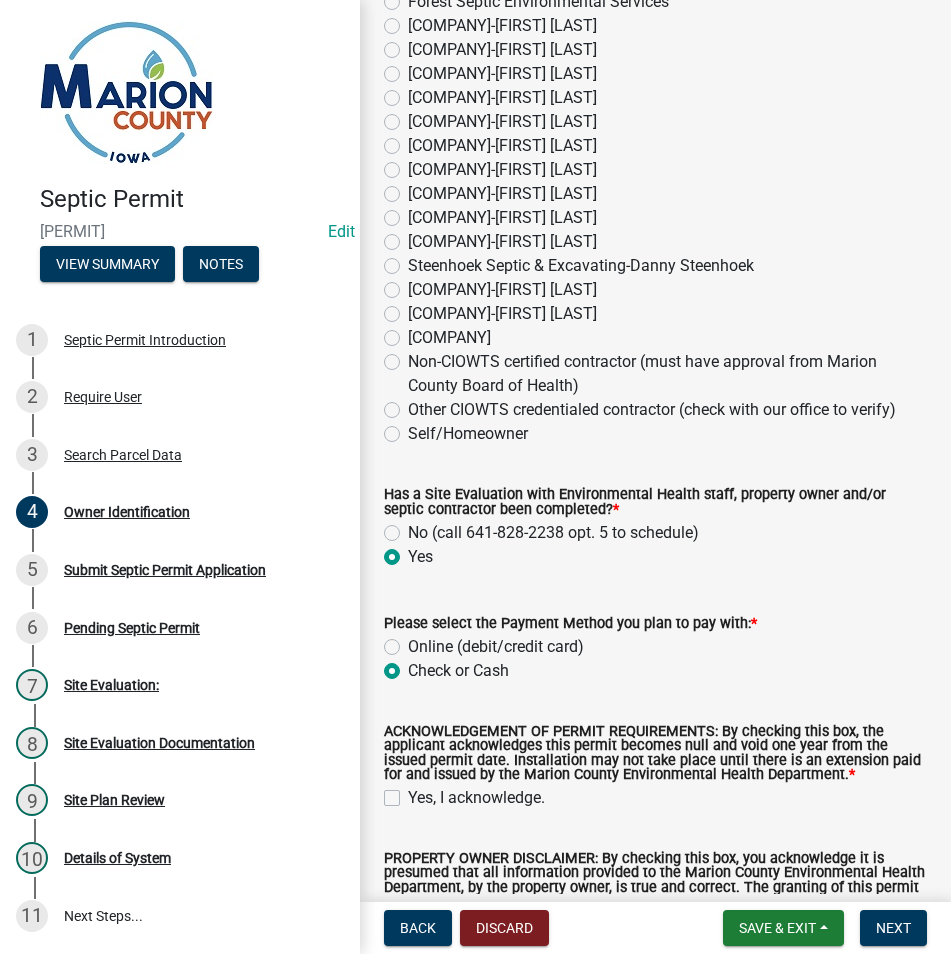 scroll, scrollTop: 1707, scrollLeft: 0, axis: vertical 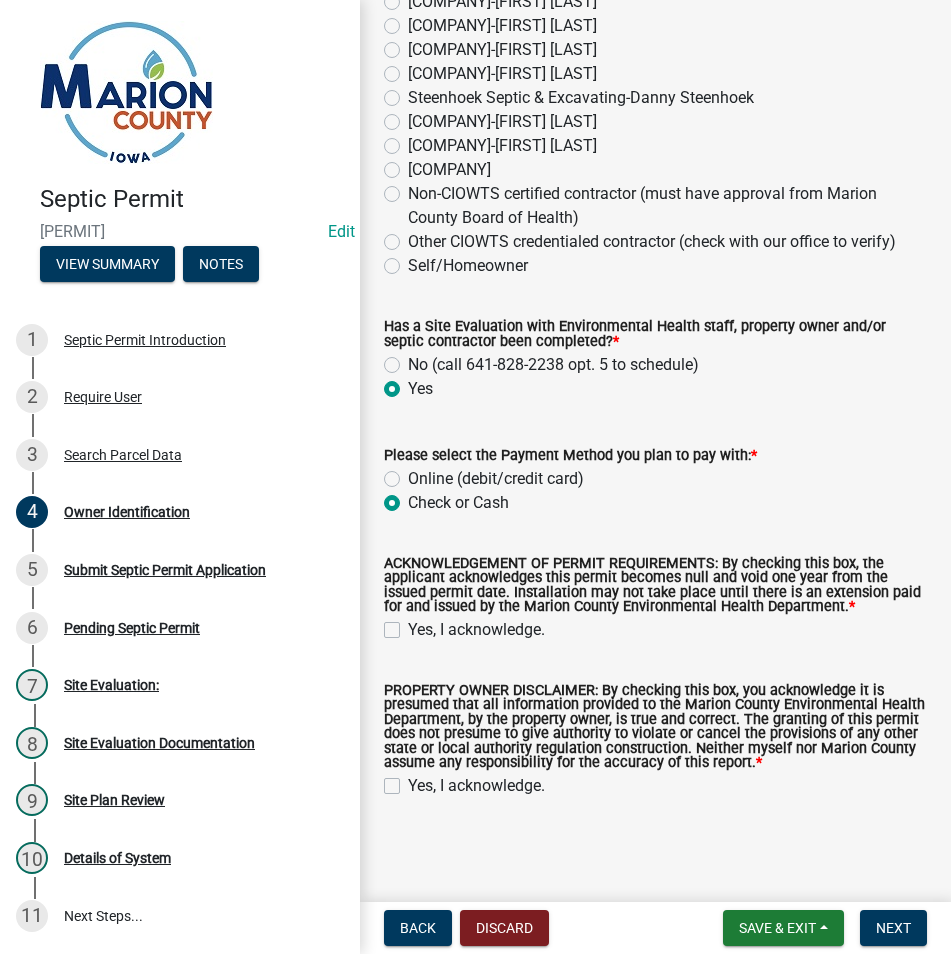 click on "Yes, I acknowledge." 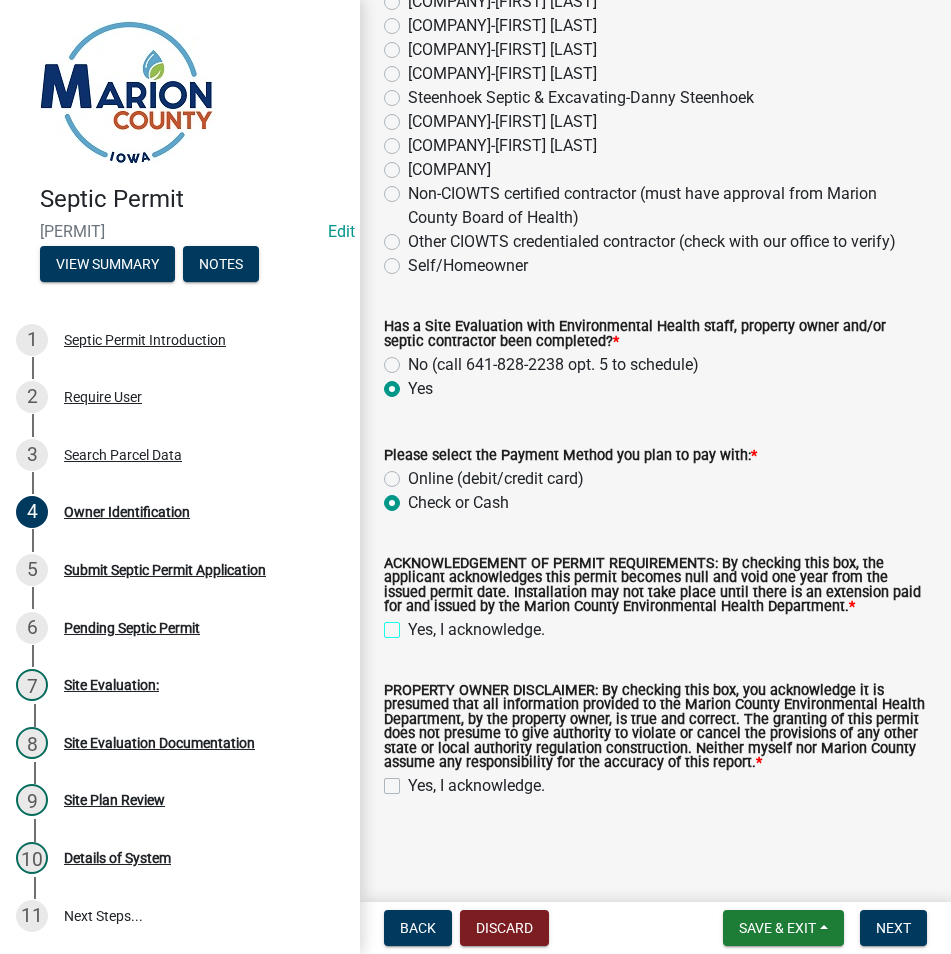 click on "Yes, I acknowledge." at bounding box center (414, 624) 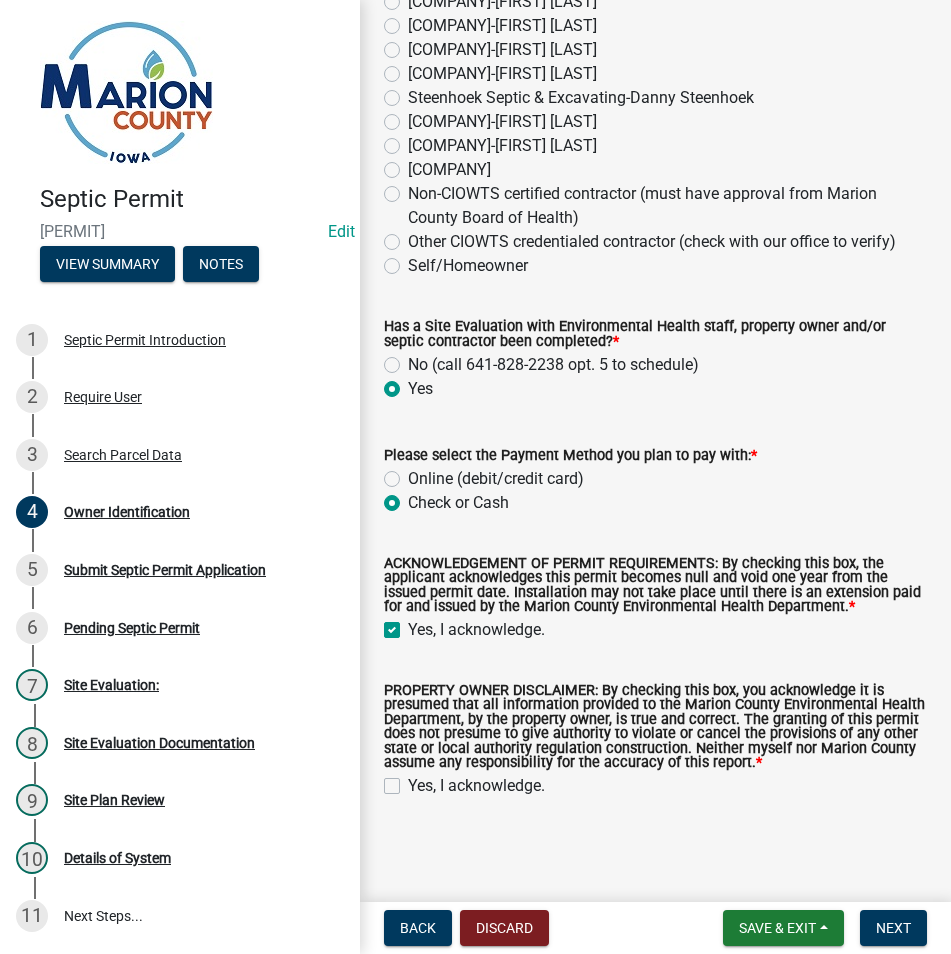 checkbox on "true" 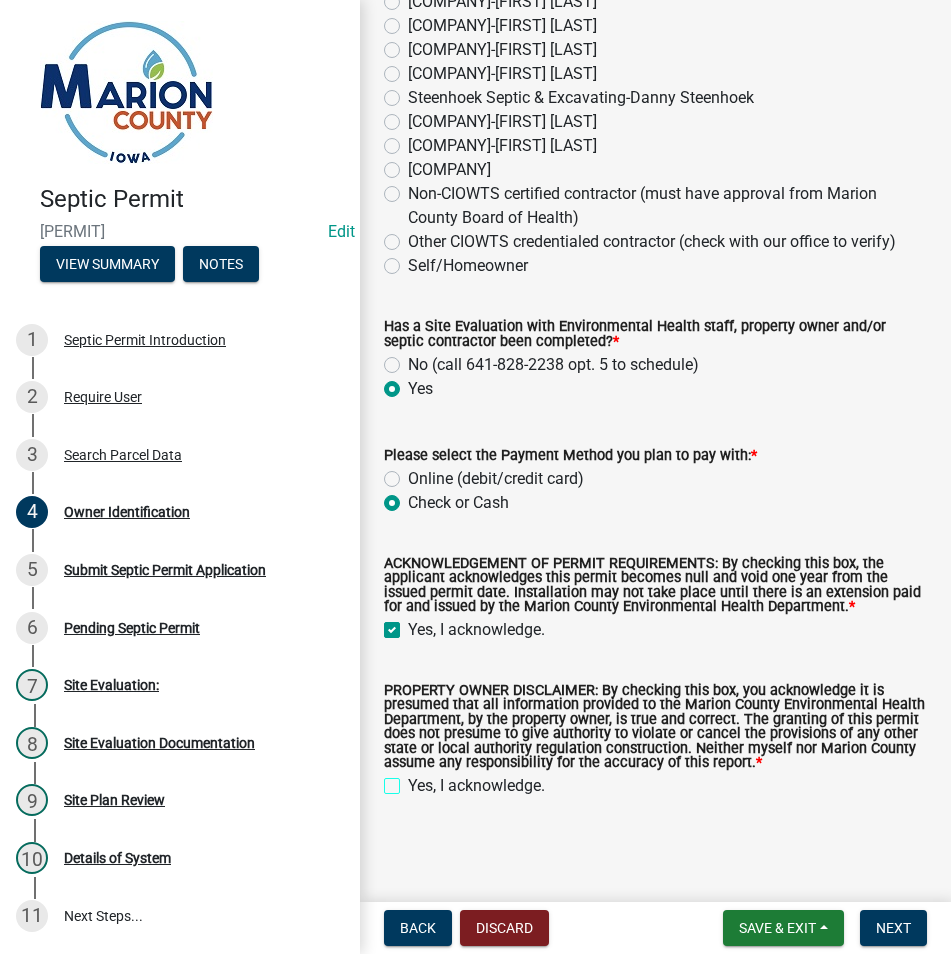 click on "Yes, I acknowledge." at bounding box center (414, 780) 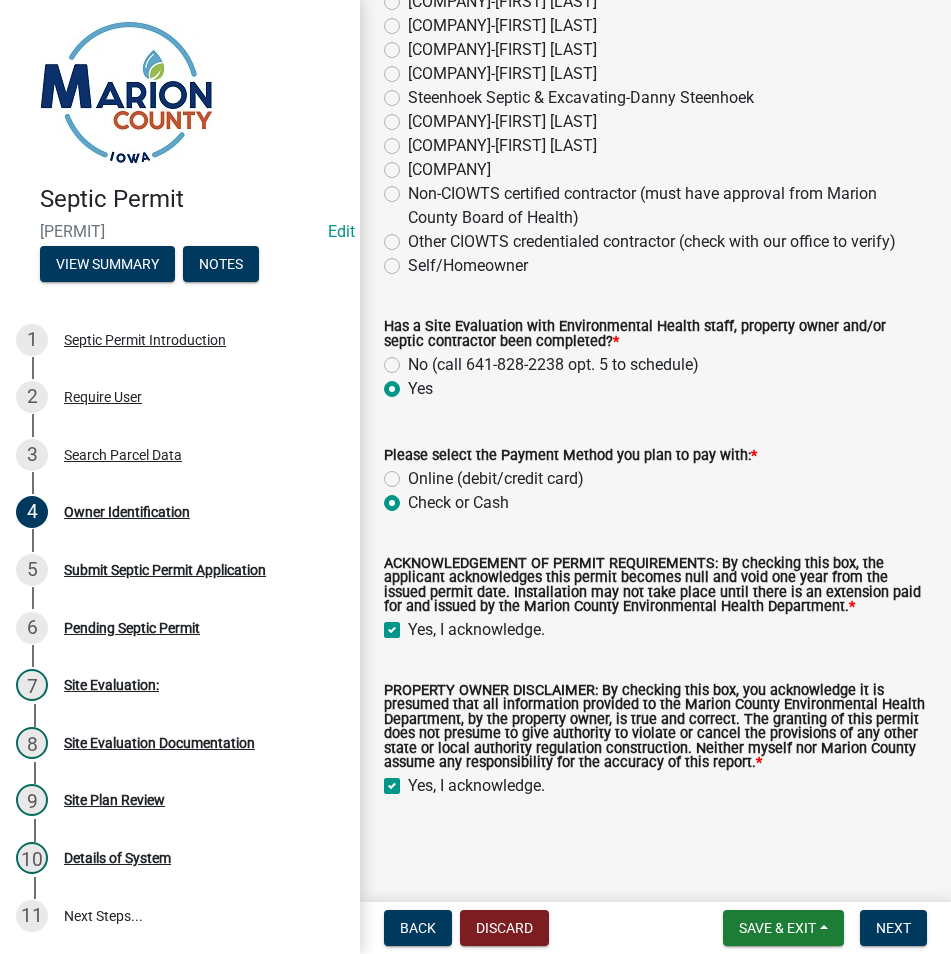 checkbox on "true" 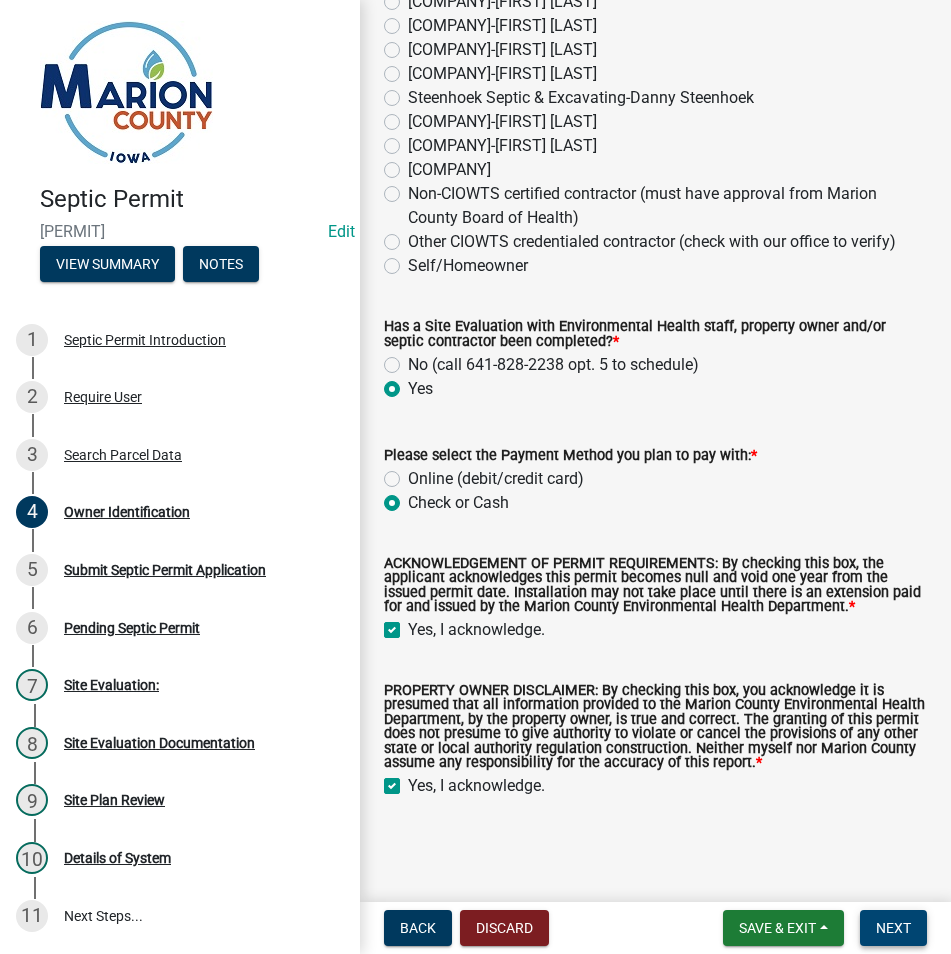 click on "Next" at bounding box center (893, 928) 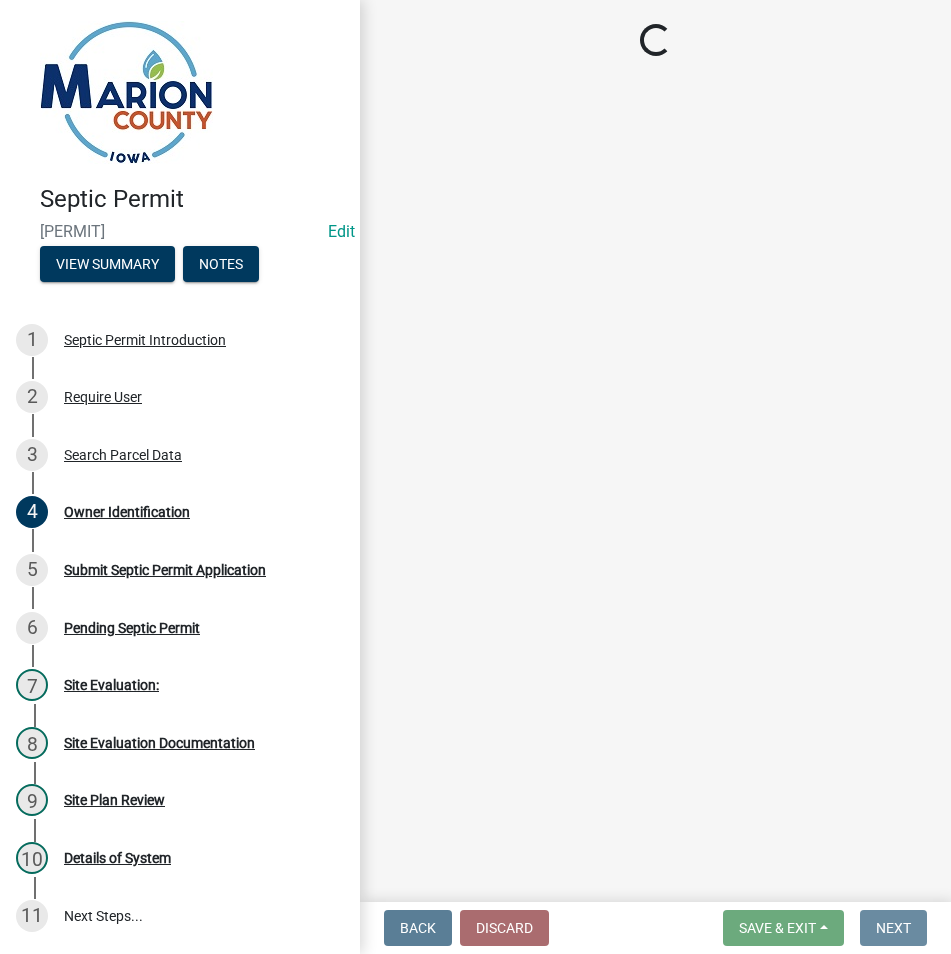 scroll, scrollTop: 0, scrollLeft: 0, axis: both 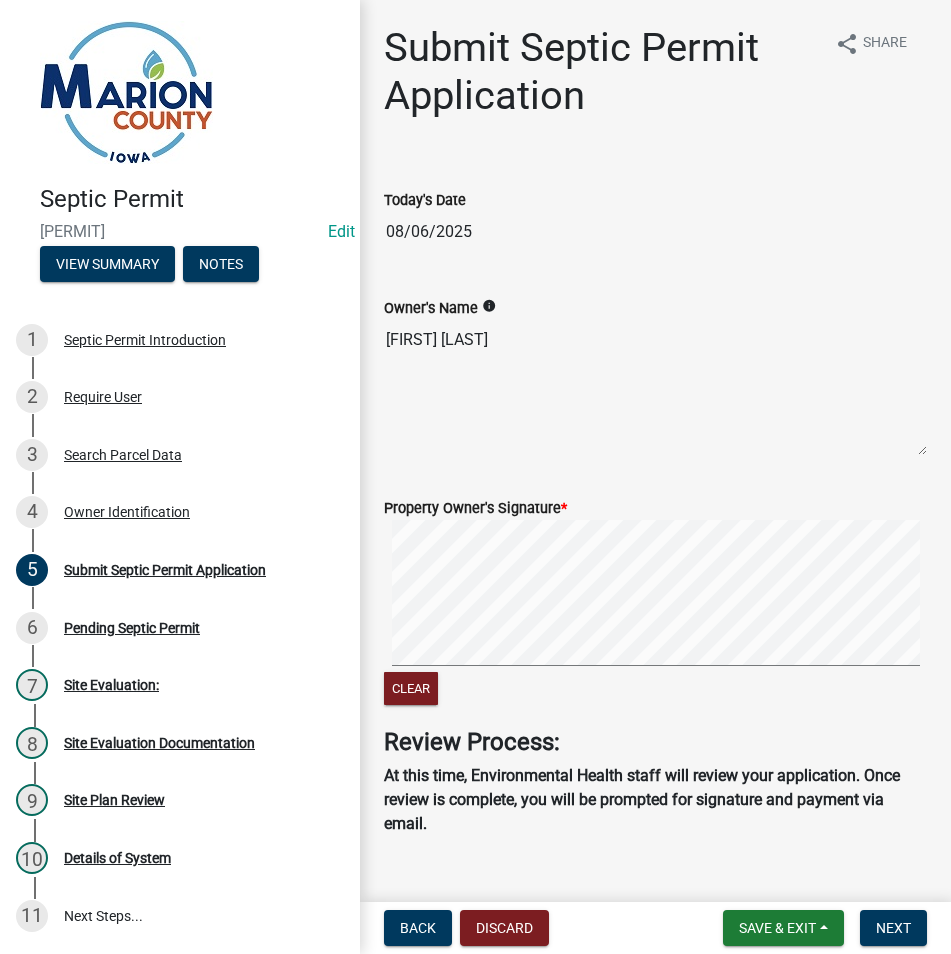 click at bounding box center (655, 596) 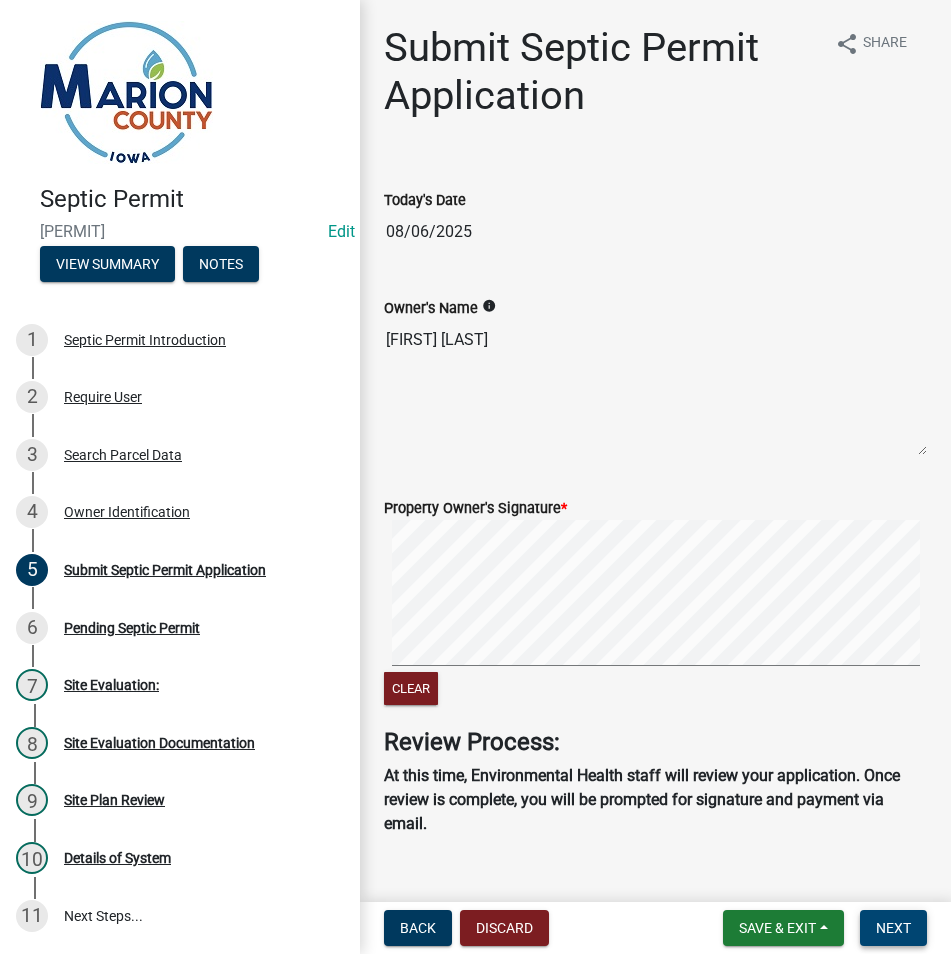 click on "Next" at bounding box center [893, 928] 